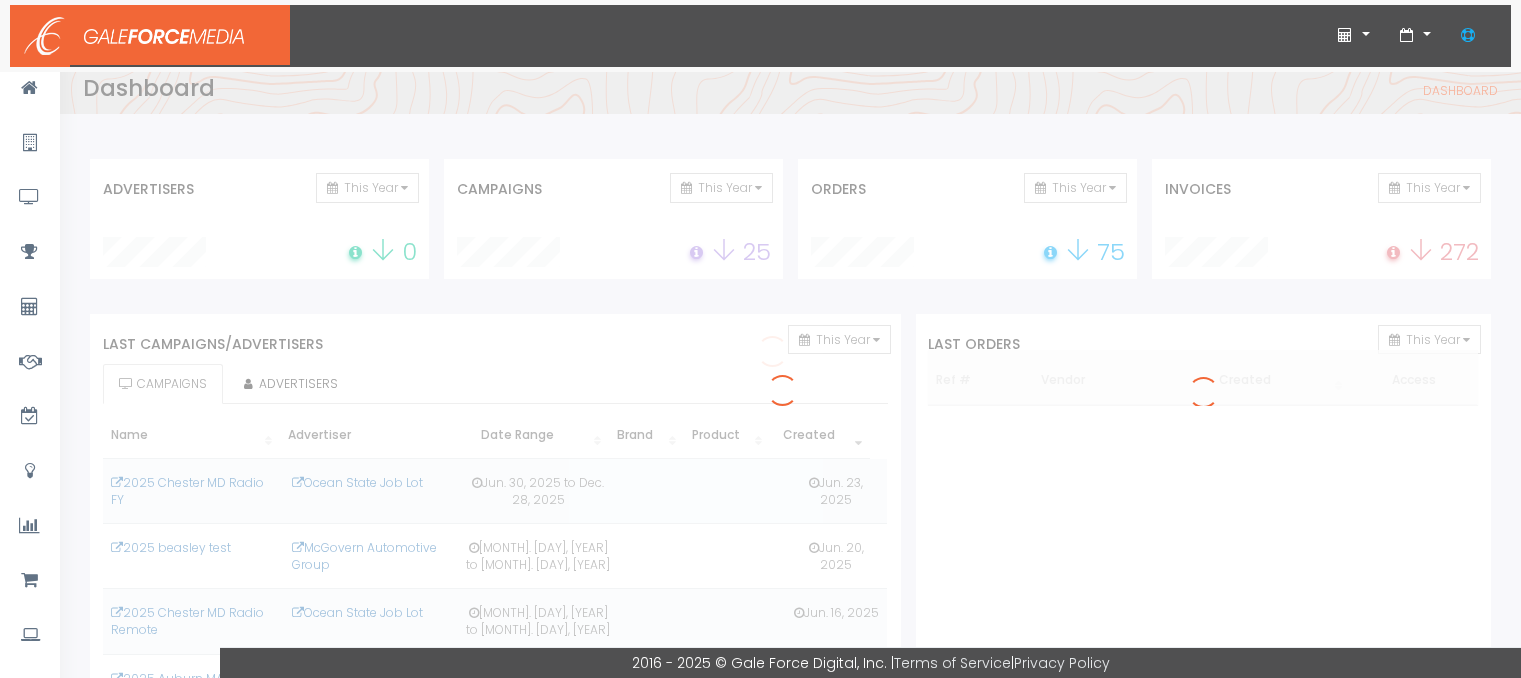 scroll, scrollTop: 0, scrollLeft: 0, axis: both 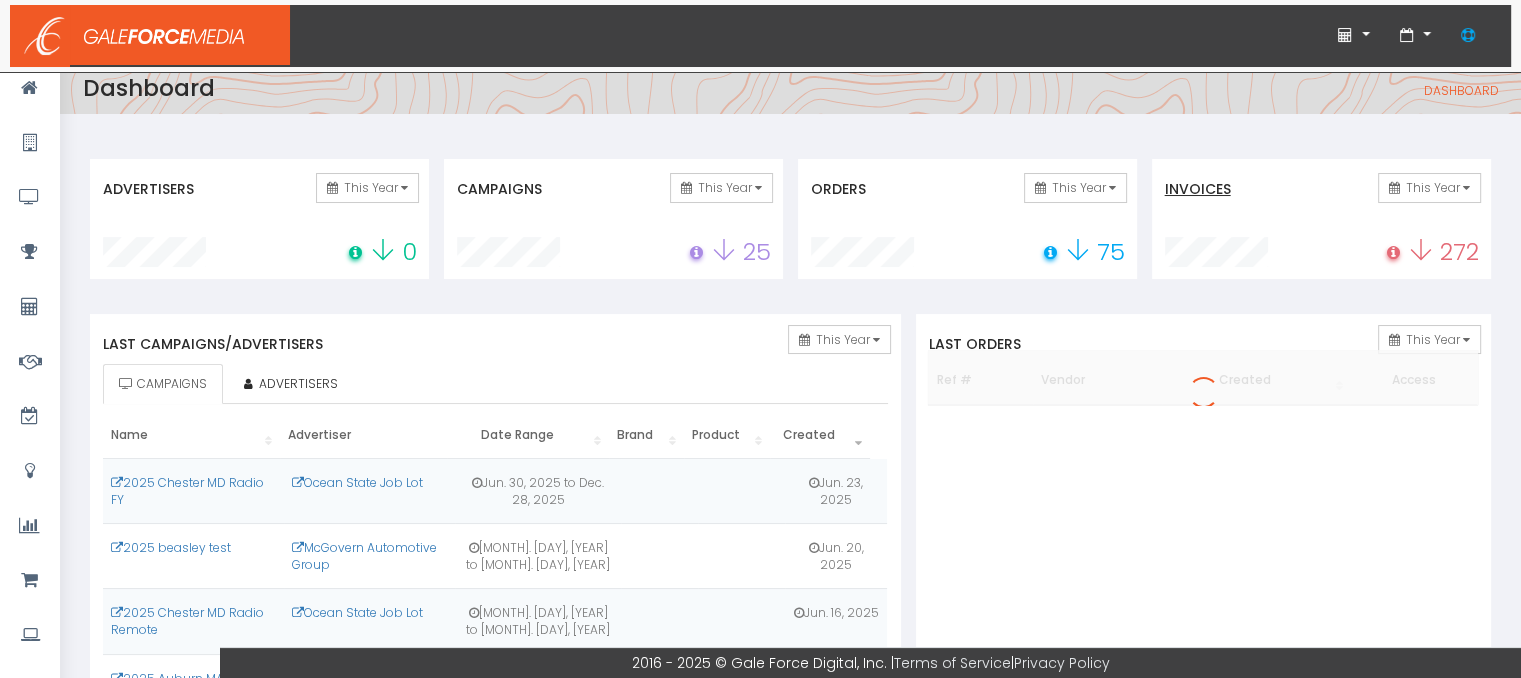 click on "INVOICES" at bounding box center (1198, 189) 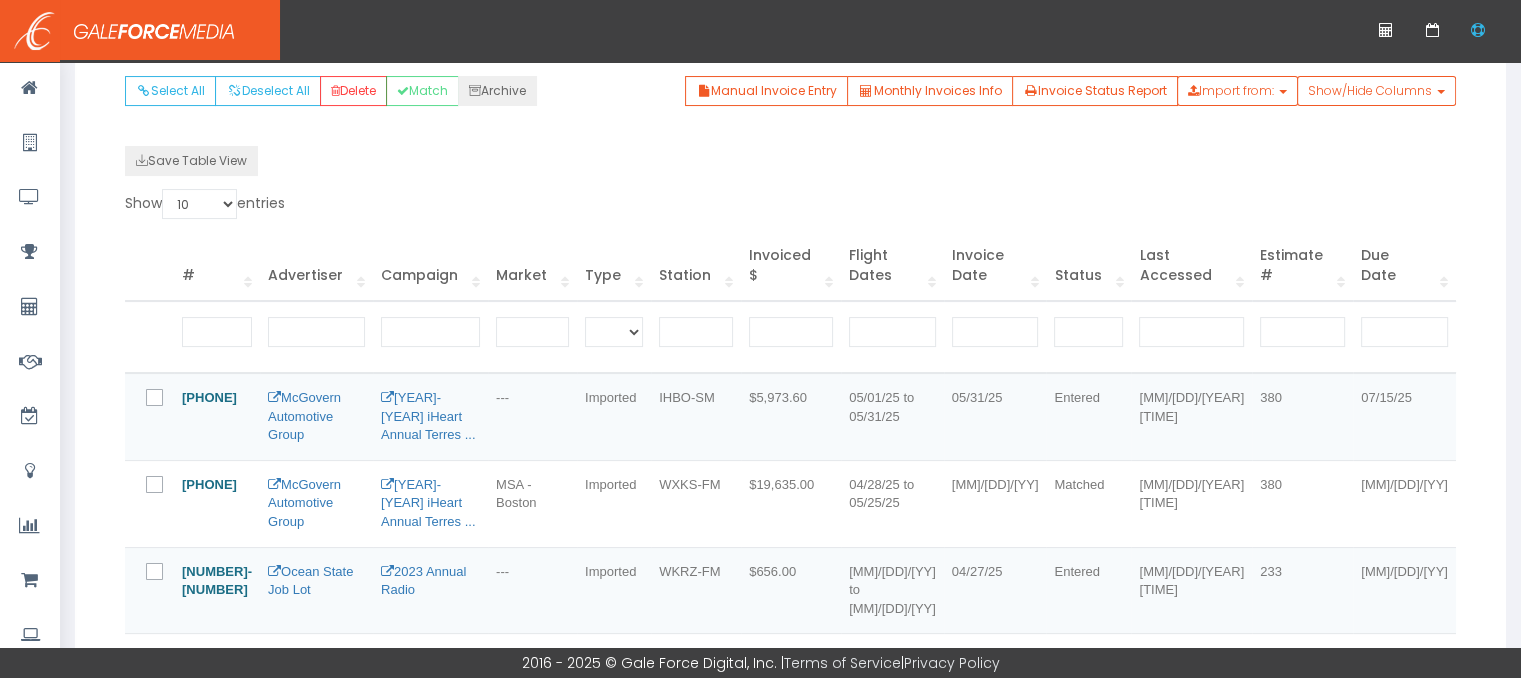 scroll, scrollTop: 0, scrollLeft: 0, axis: both 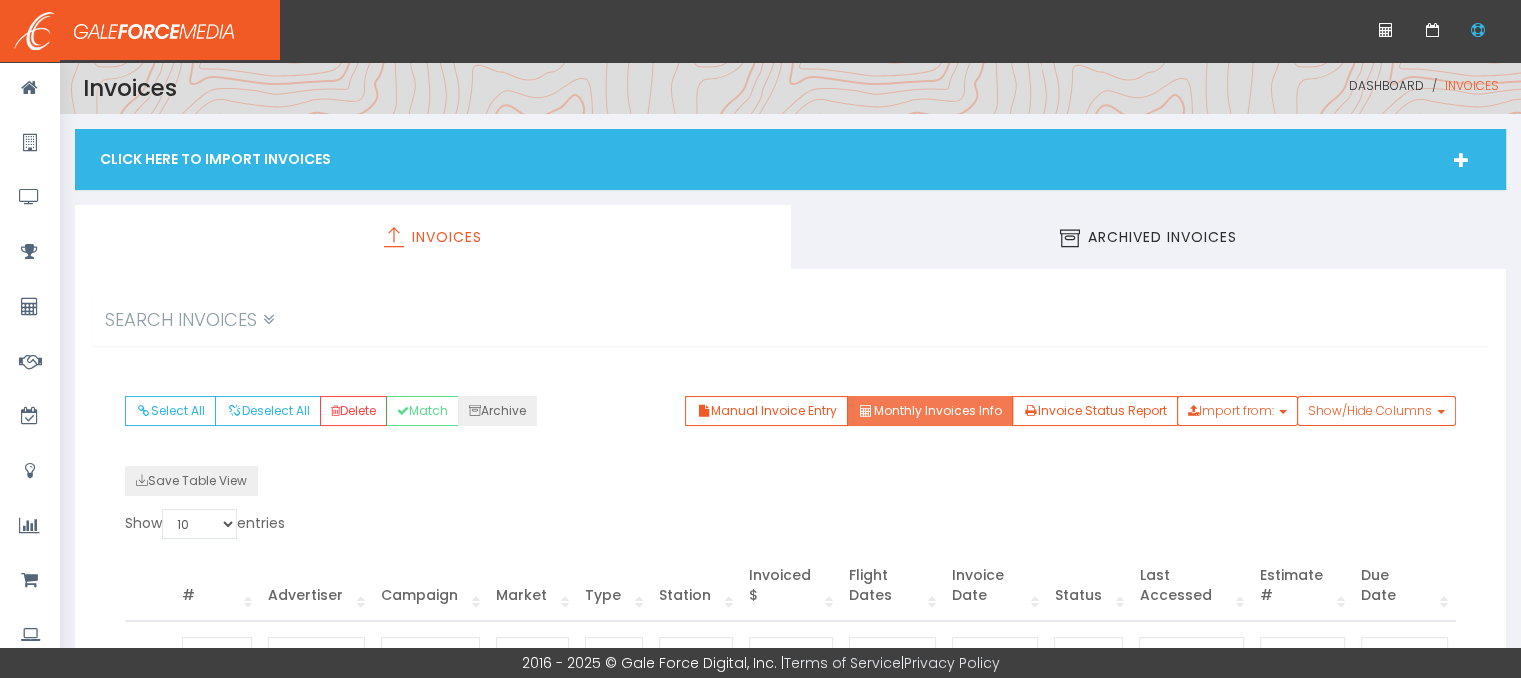 click on "Monthly Invoices Info" at bounding box center (929, 411) 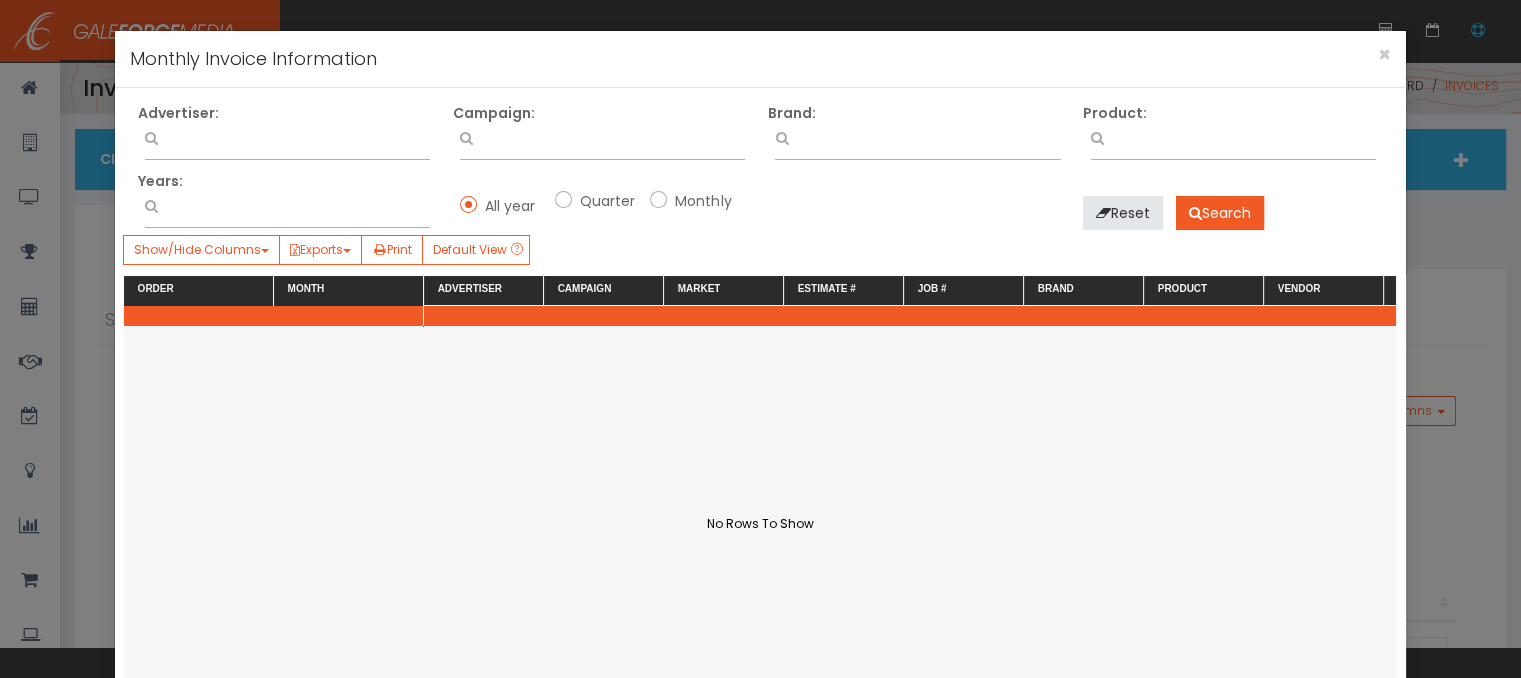 click at bounding box center (287, 135) 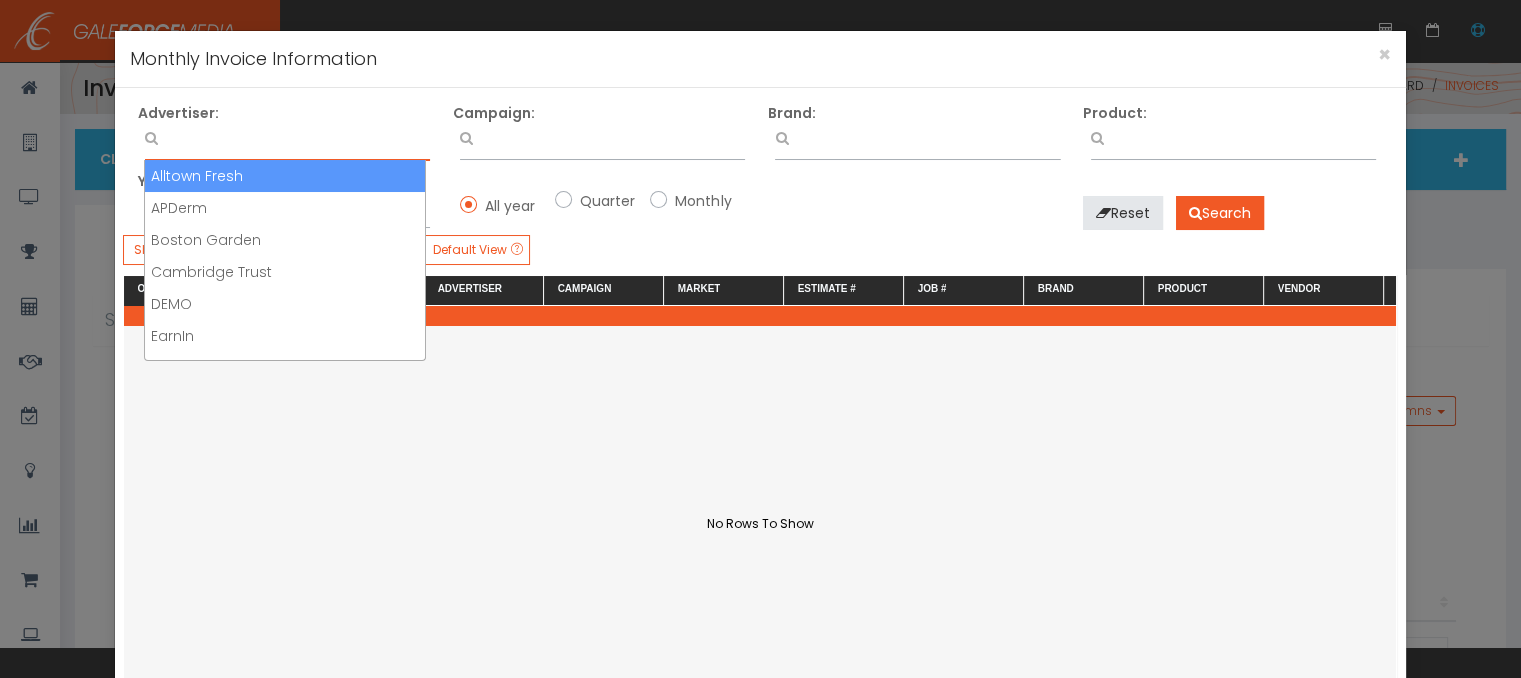 scroll, scrollTop: 0, scrollLeft: 0, axis: both 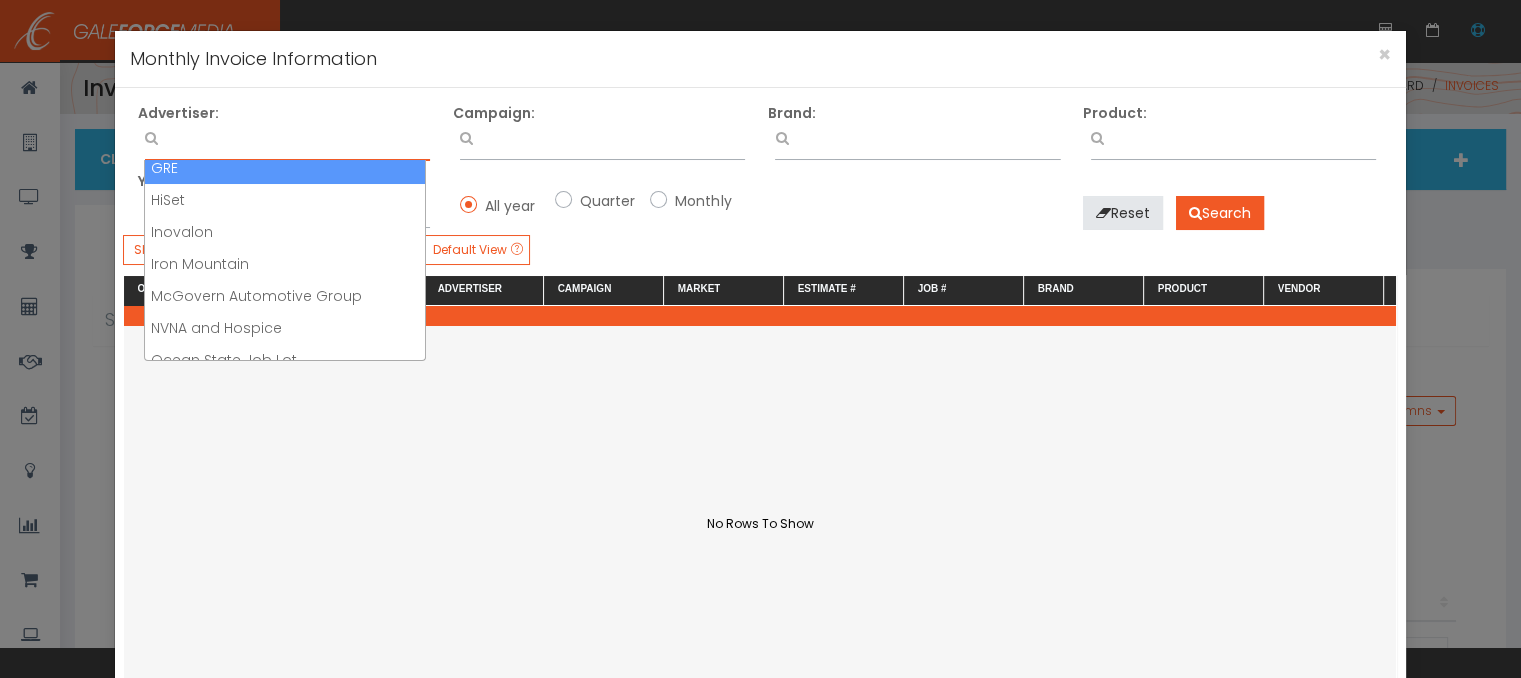 click at bounding box center (287, 135) 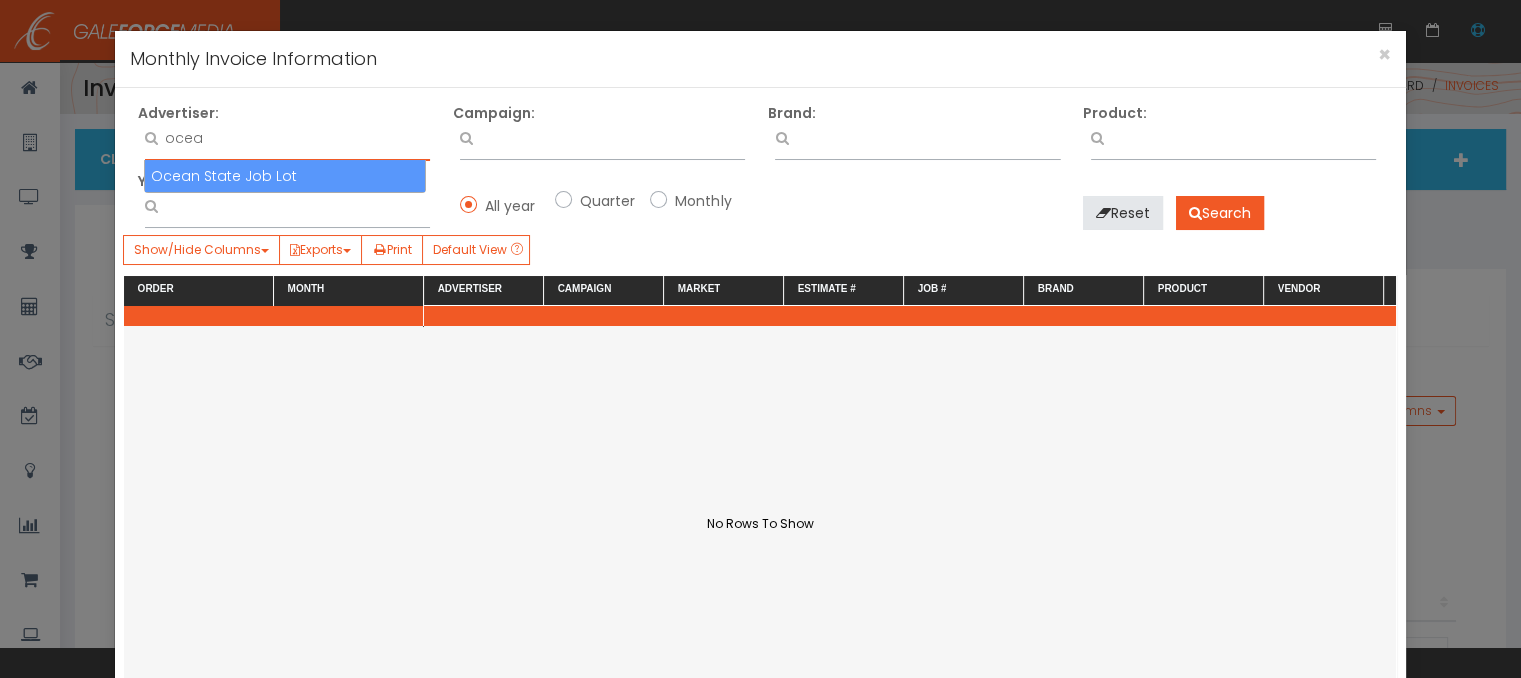 type on "ocea" 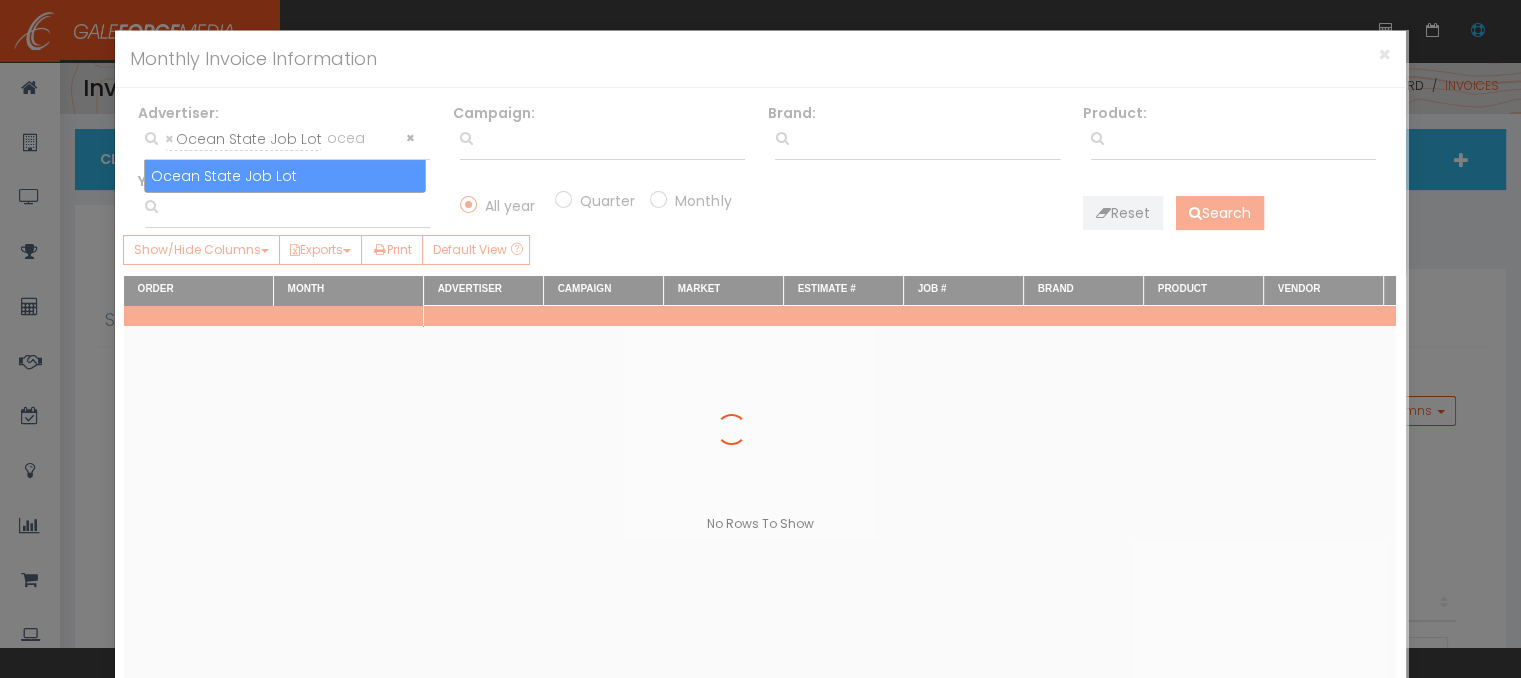 scroll, scrollTop: 261, scrollLeft: 0, axis: vertical 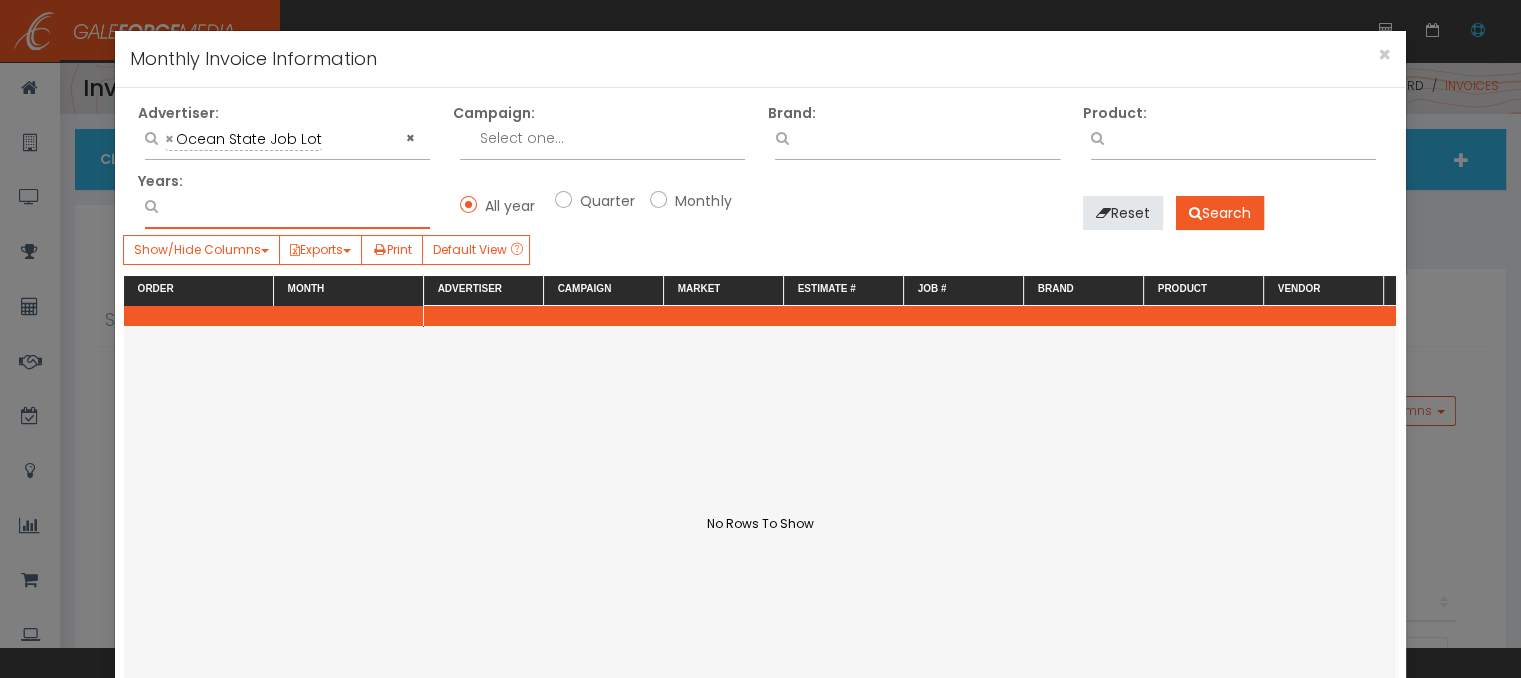 click at bounding box center [287, 203] 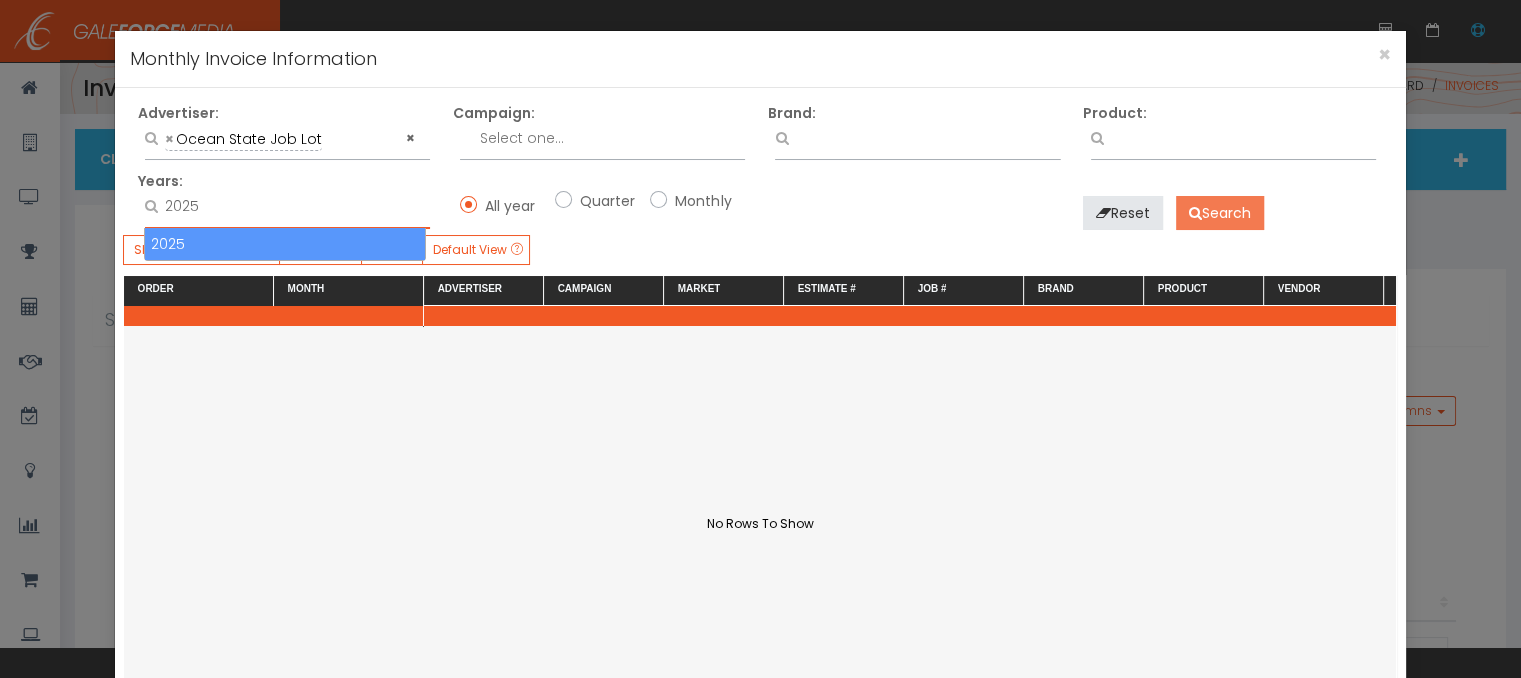 type on "2025" 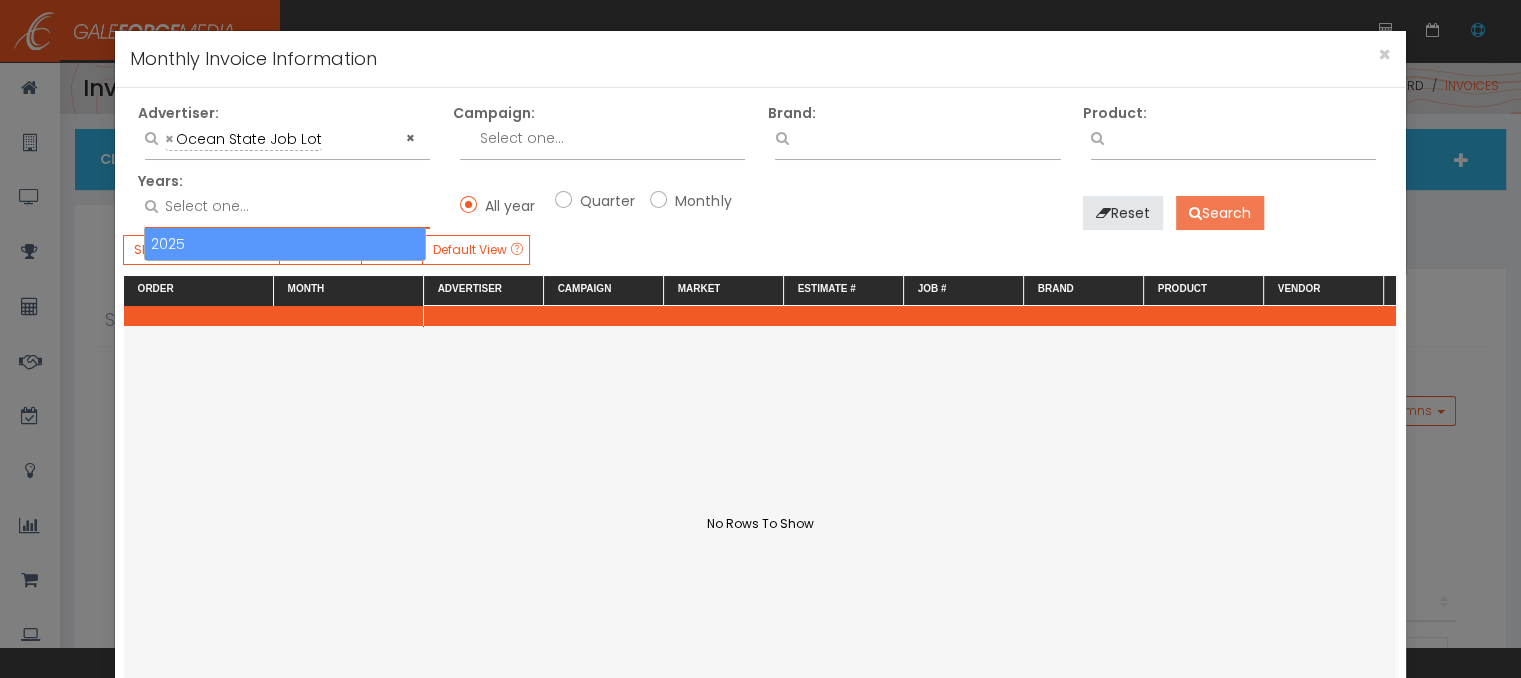 scroll, scrollTop: 0, scrollLeft: 20, axis: horizontal 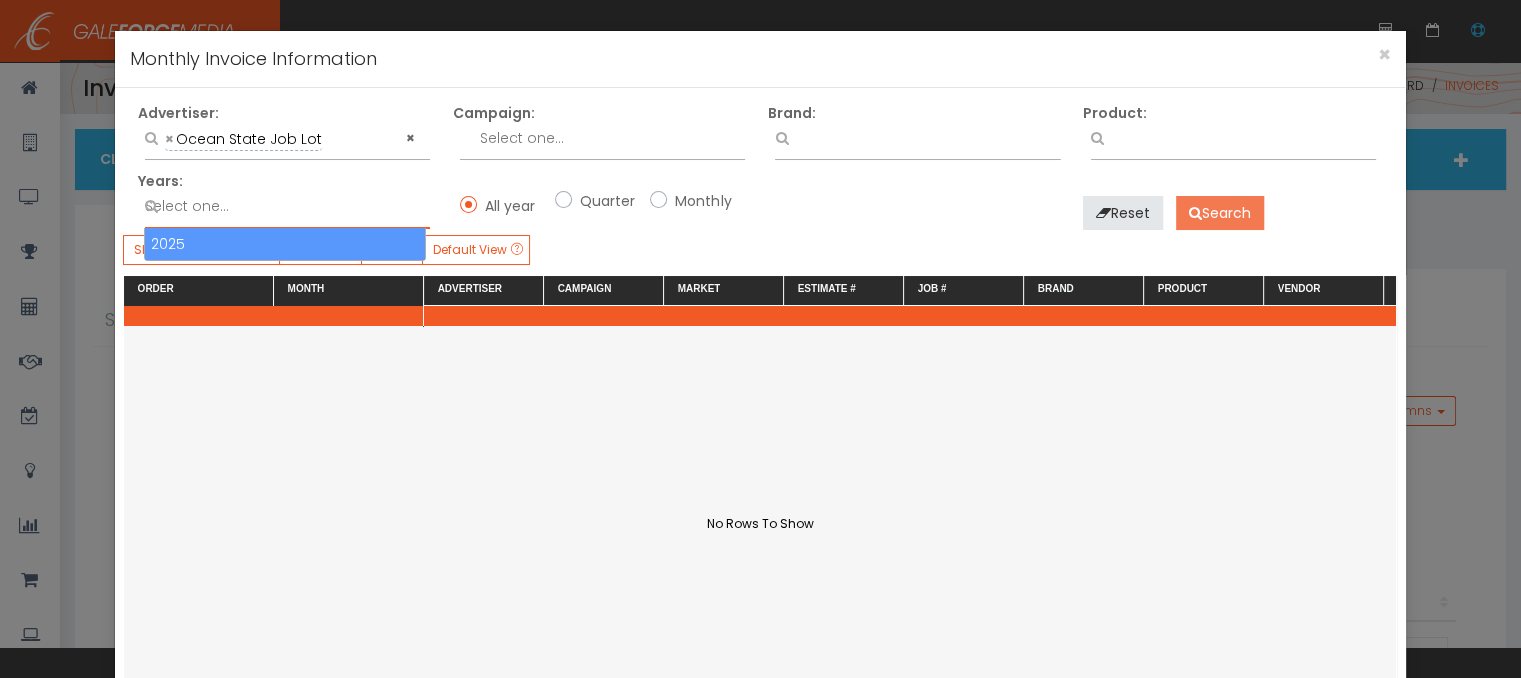 click on "Search" at bounding box center (1220, 213) 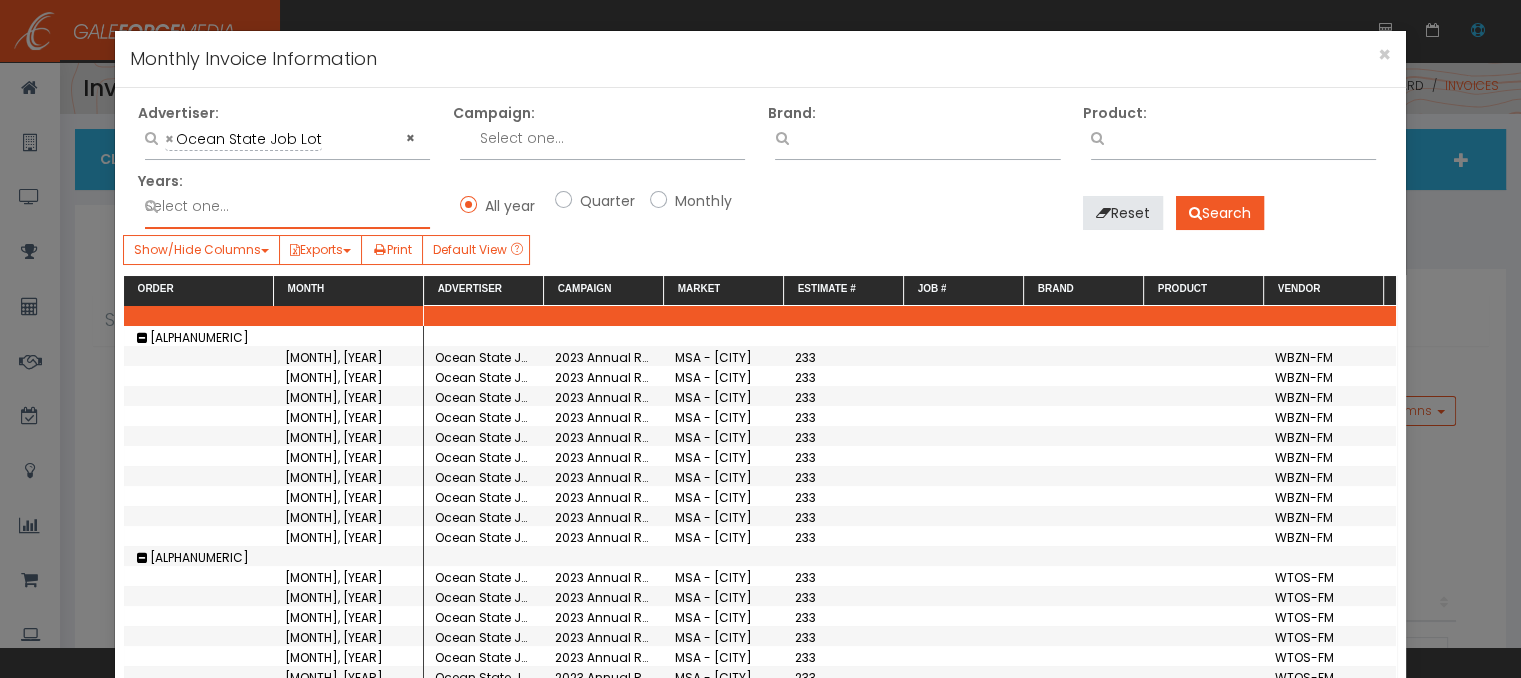 click at bounding box center [286, 206] 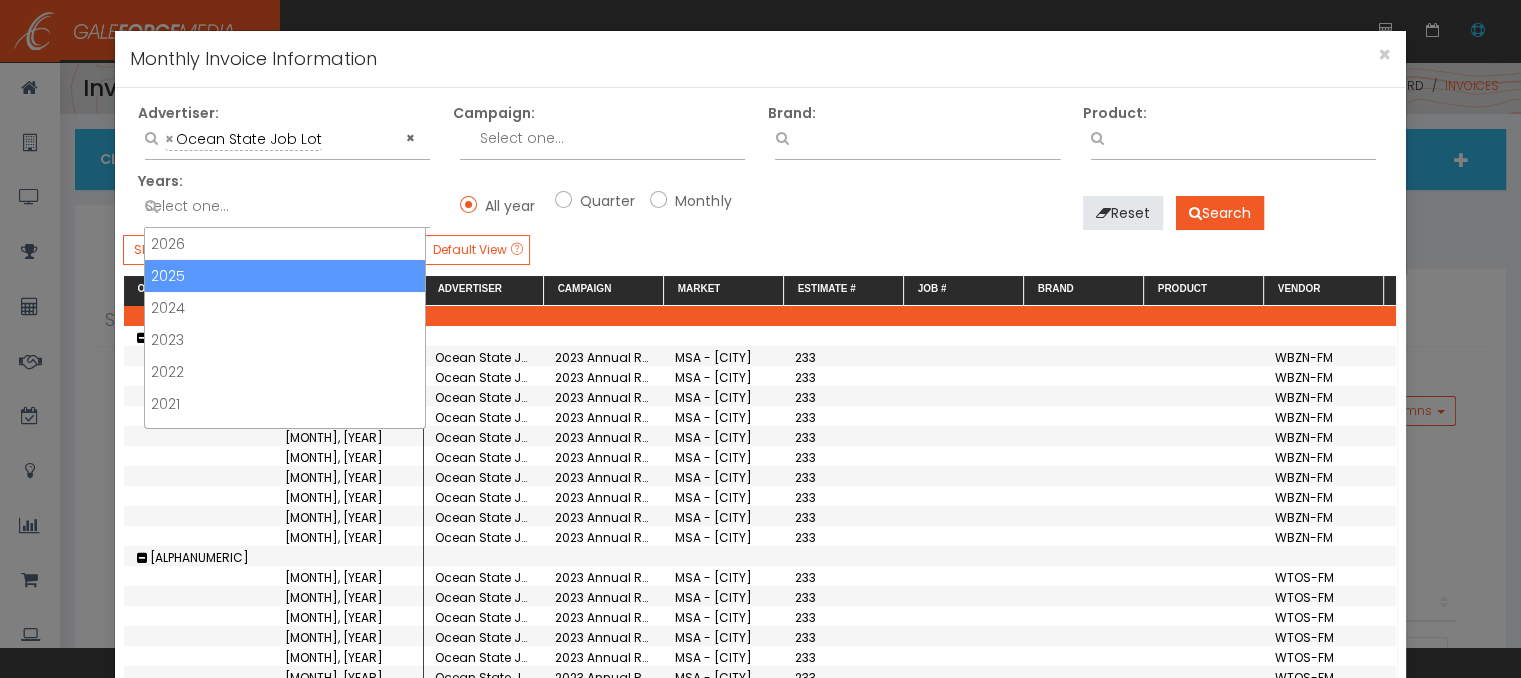click on "2025" at bounding box center [285, 276] 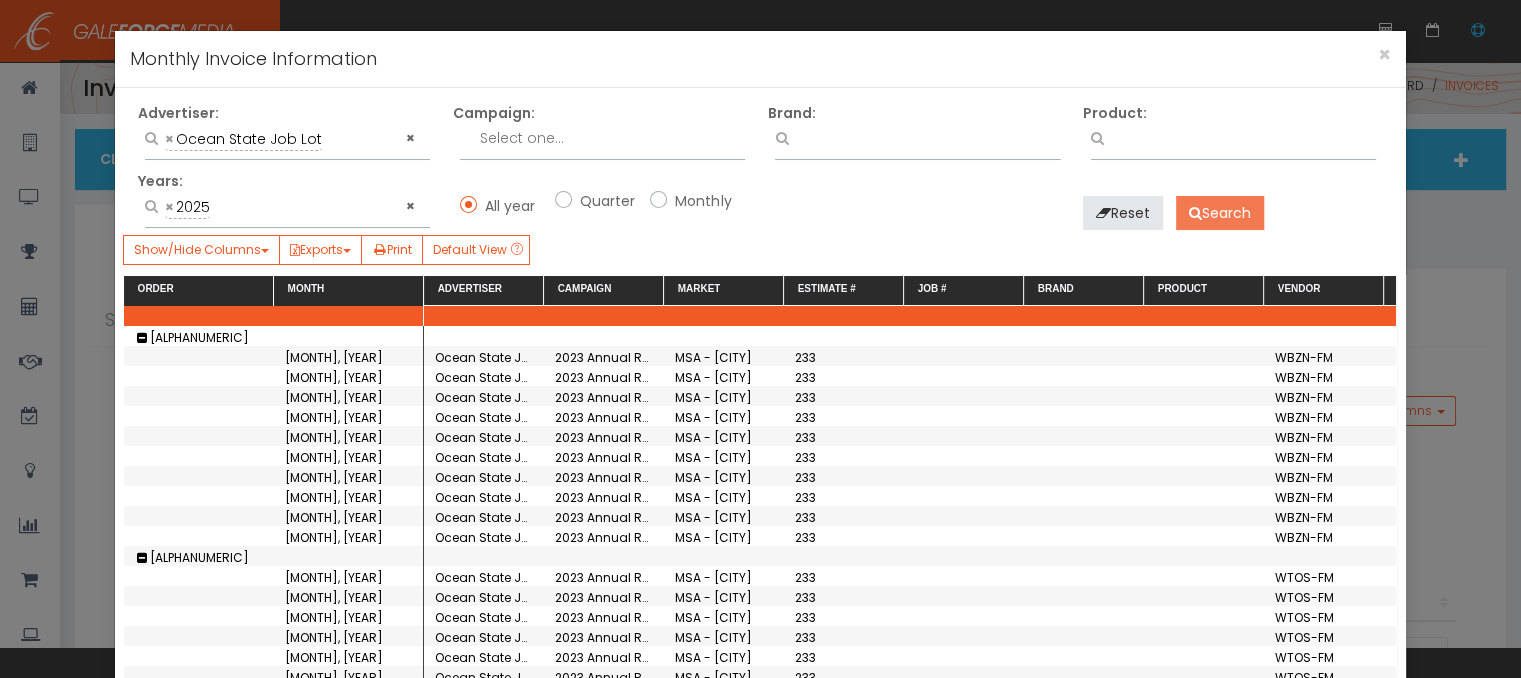 click on "Search" at bounding box center (1220, 213) 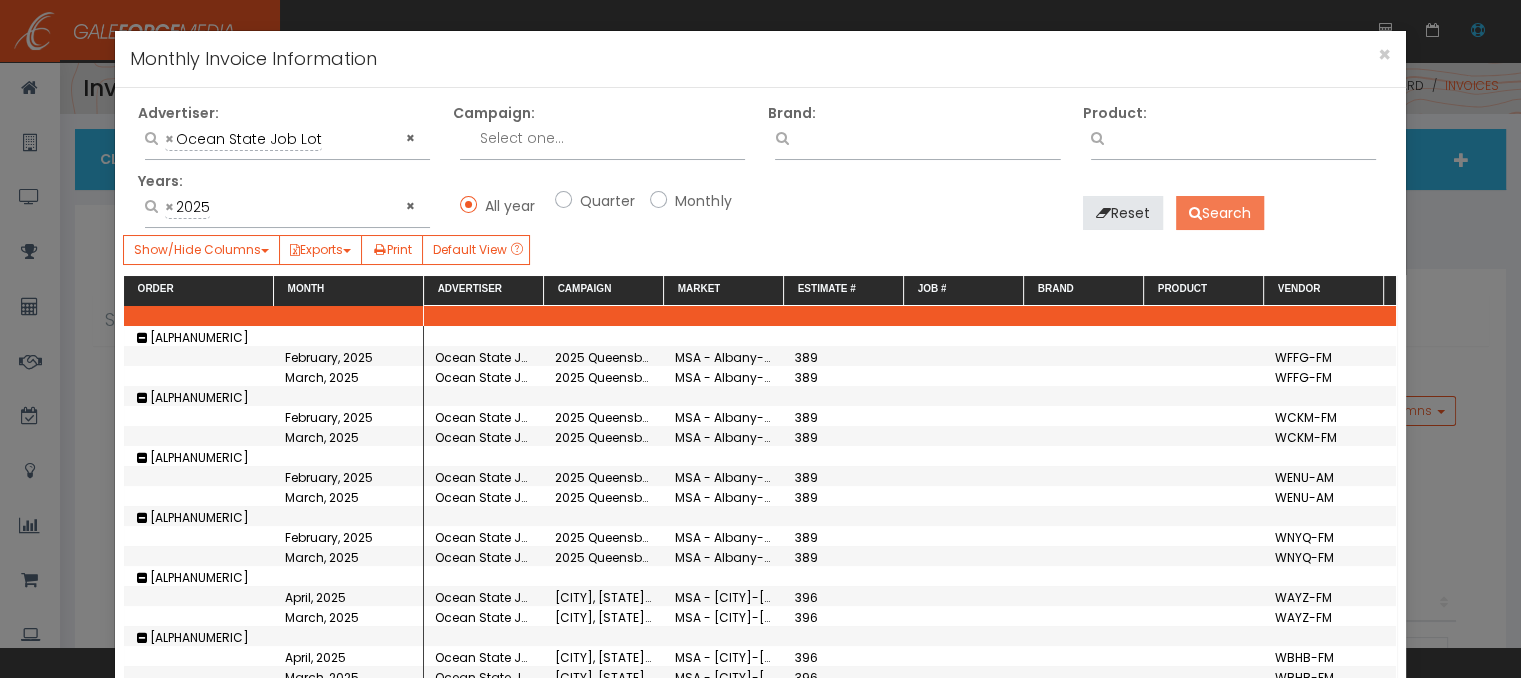 scroll, scrollTop: 299, scrollLeft: 0, axis: vertical 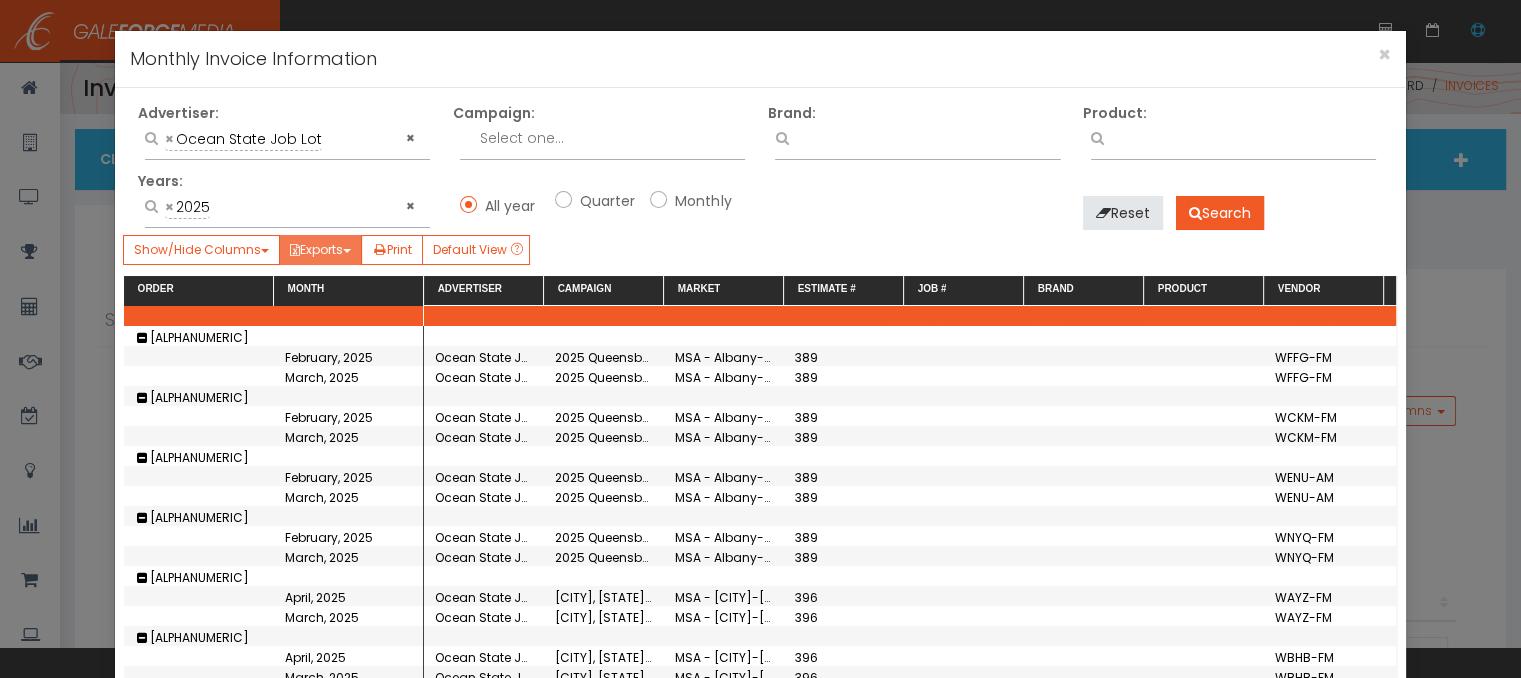 click on "Exports" at bounding box center [320, 250] 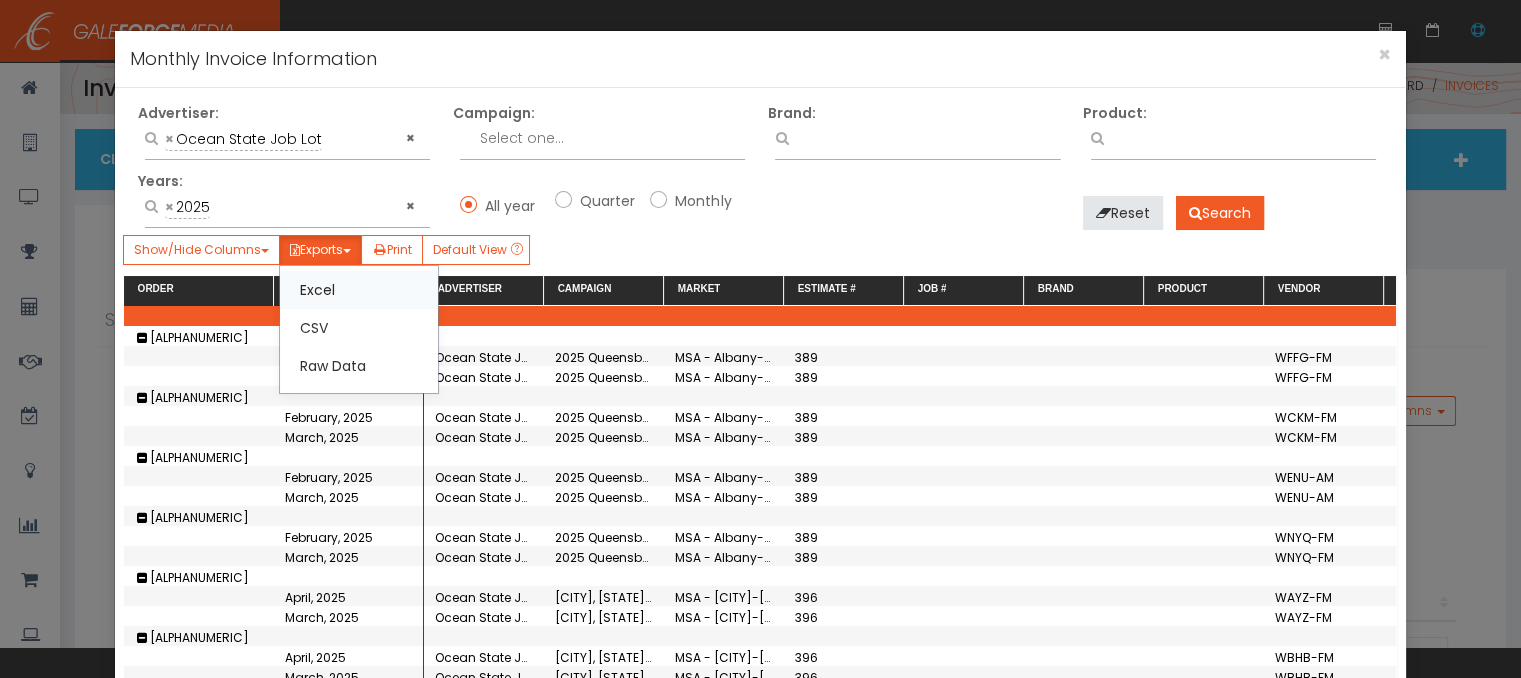 click on "Excel" at bounding box center (359, 290) 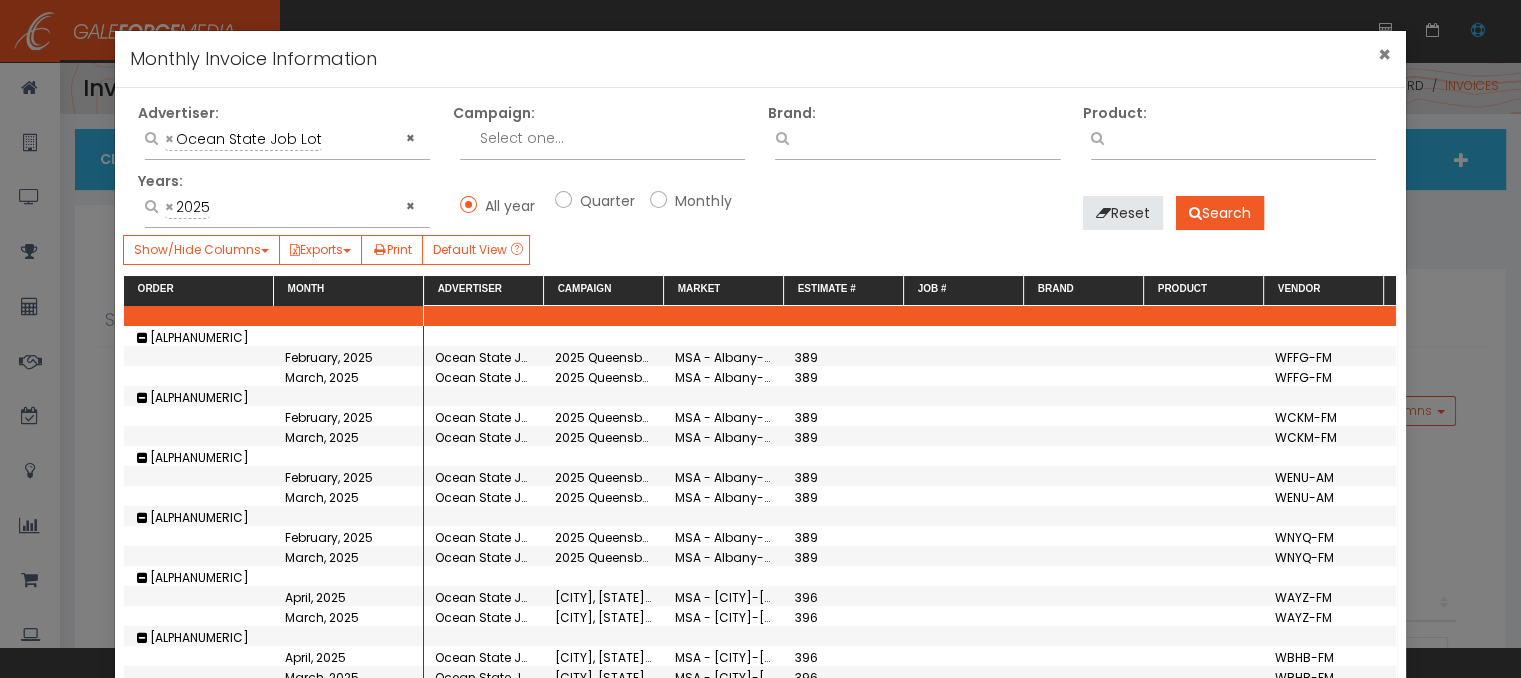 click on "×" at bounding box center [1384, 54] 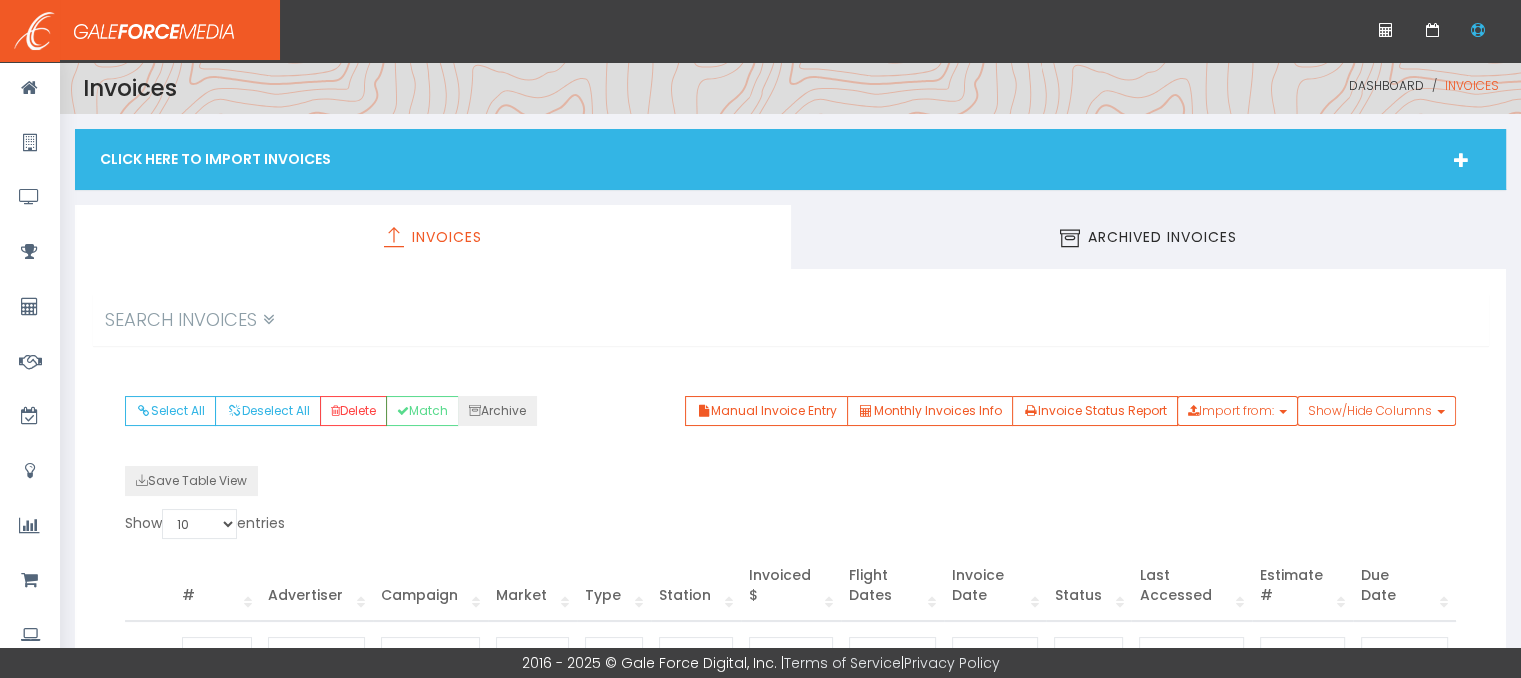 scroll, scrollTop: 300, scrollLeft: 0, axis: vertical 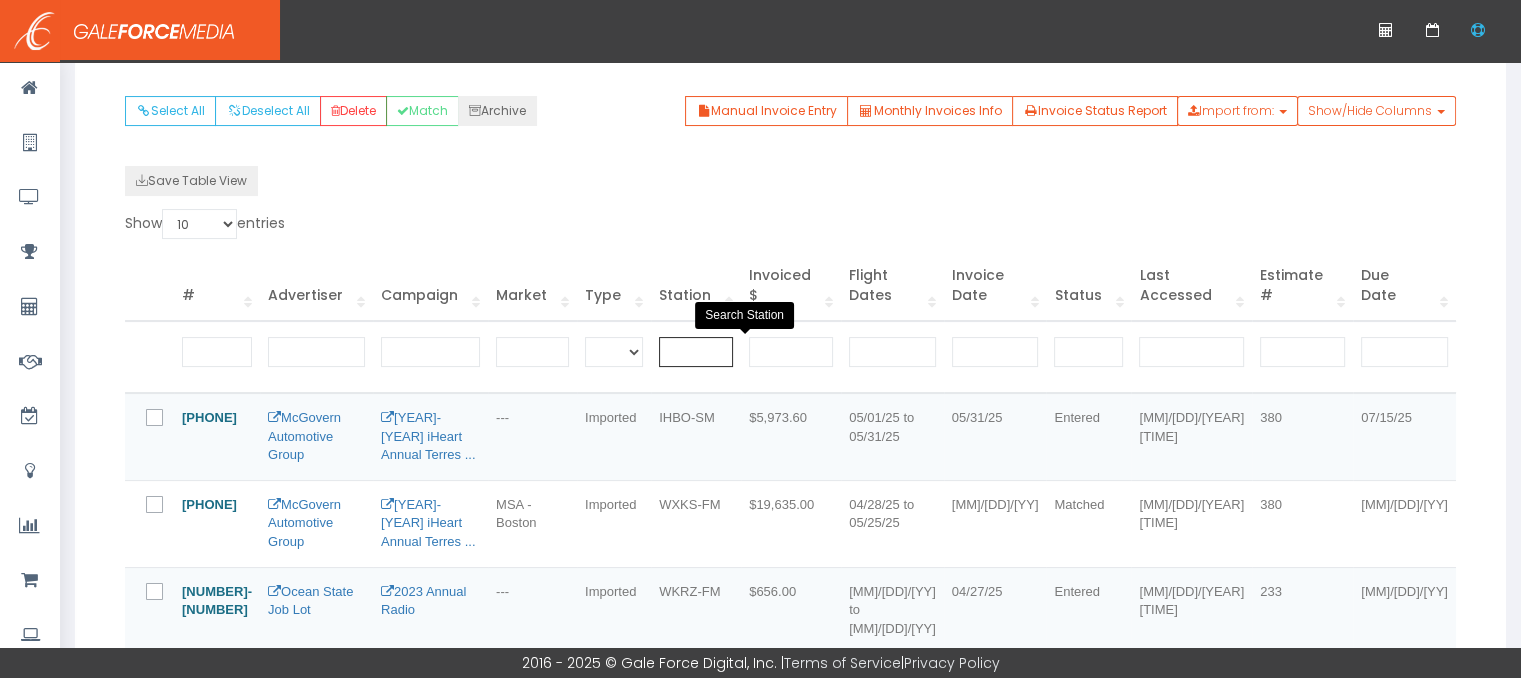 click at bounding box center [696, 352] 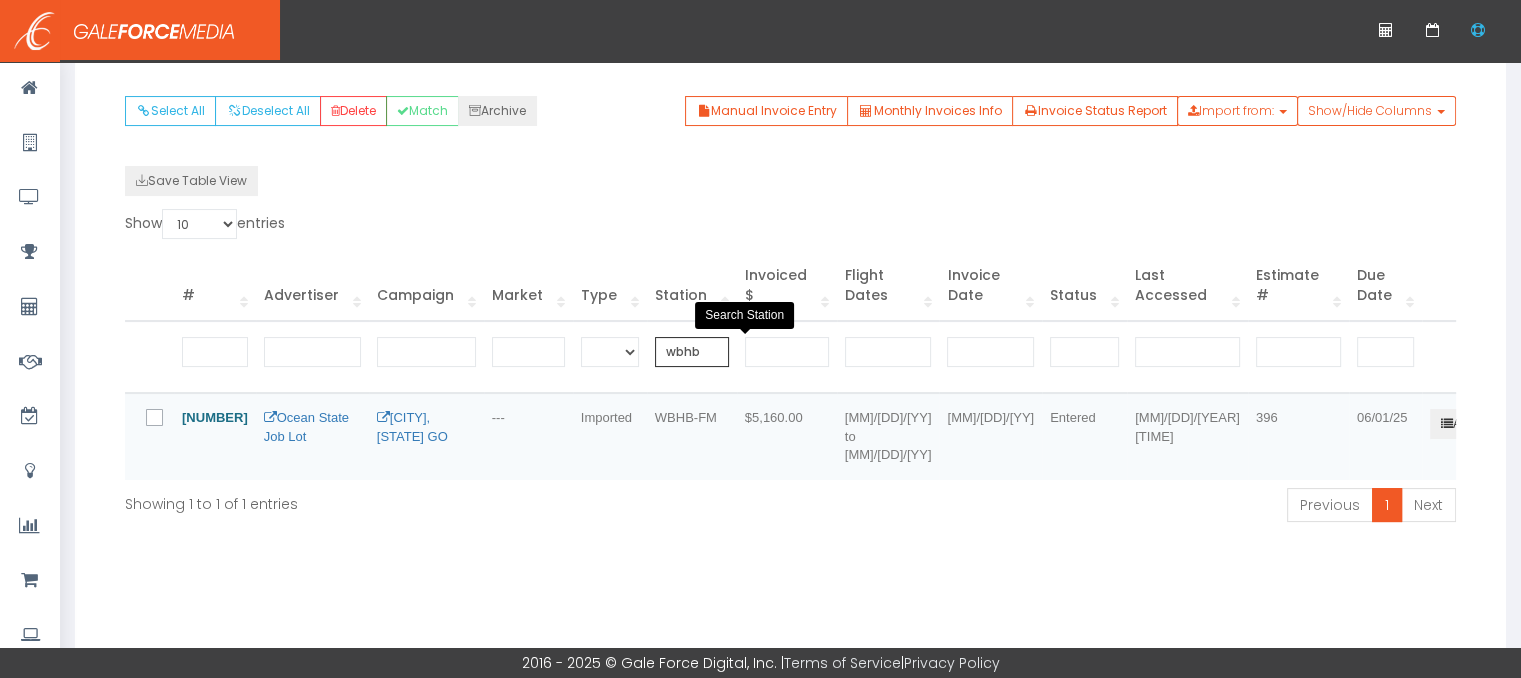type on "wbhb" 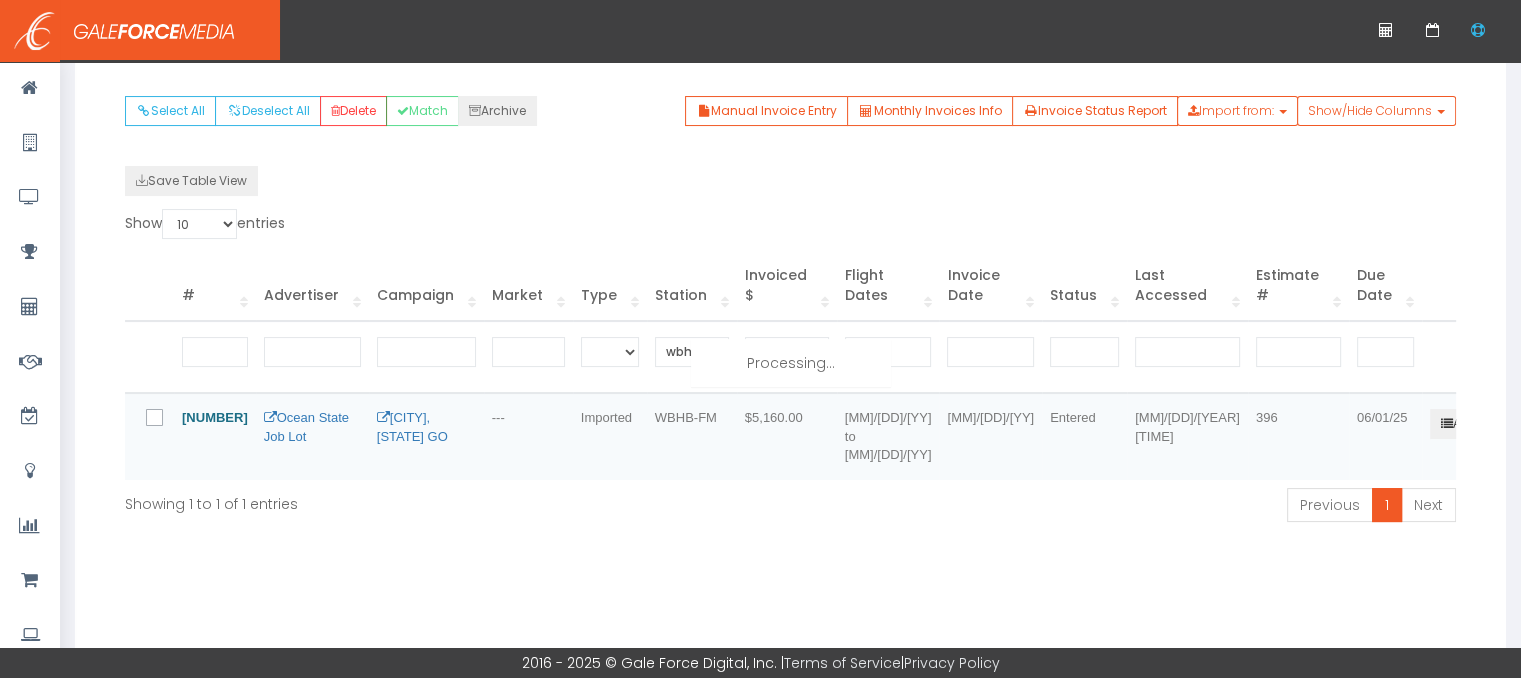 click on "Actions" at bounding box center [1470, 424] 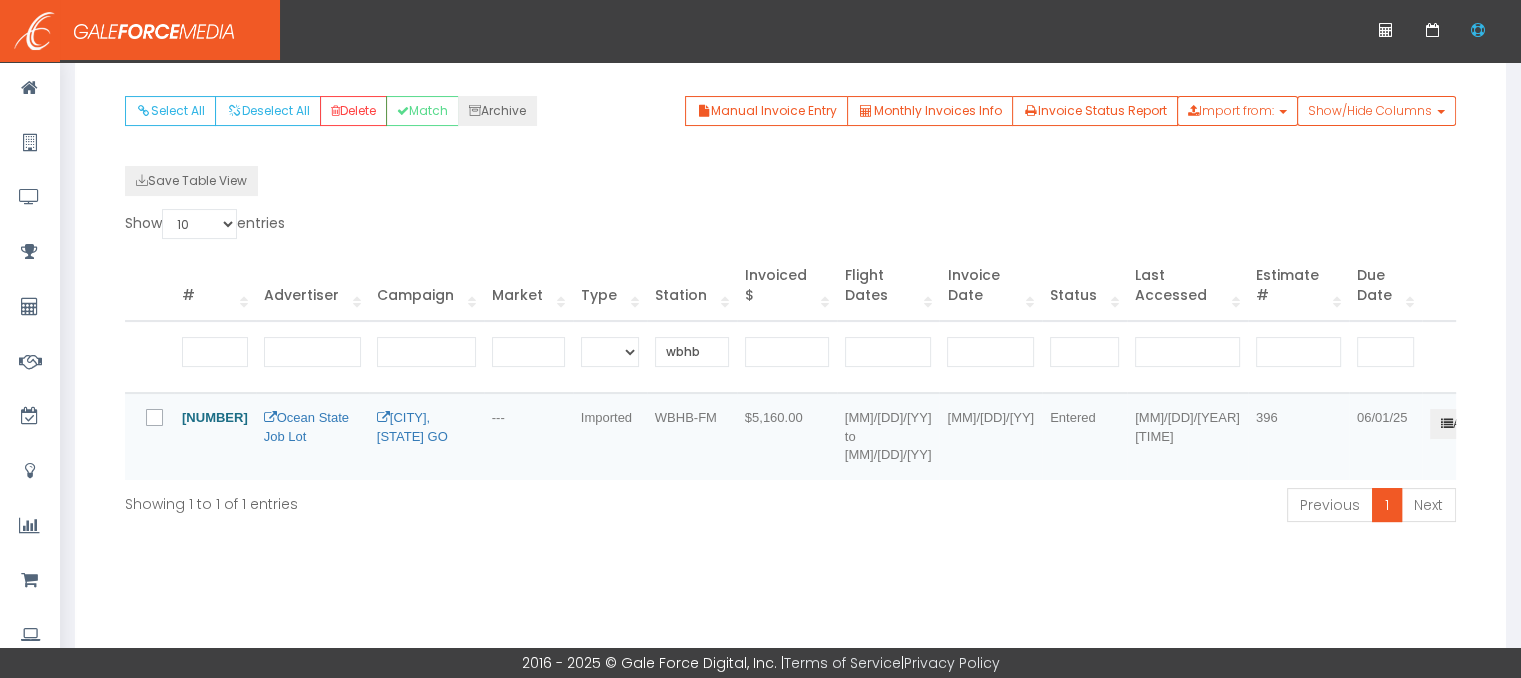 click on "Actions" at bounding box center [1470, 424] 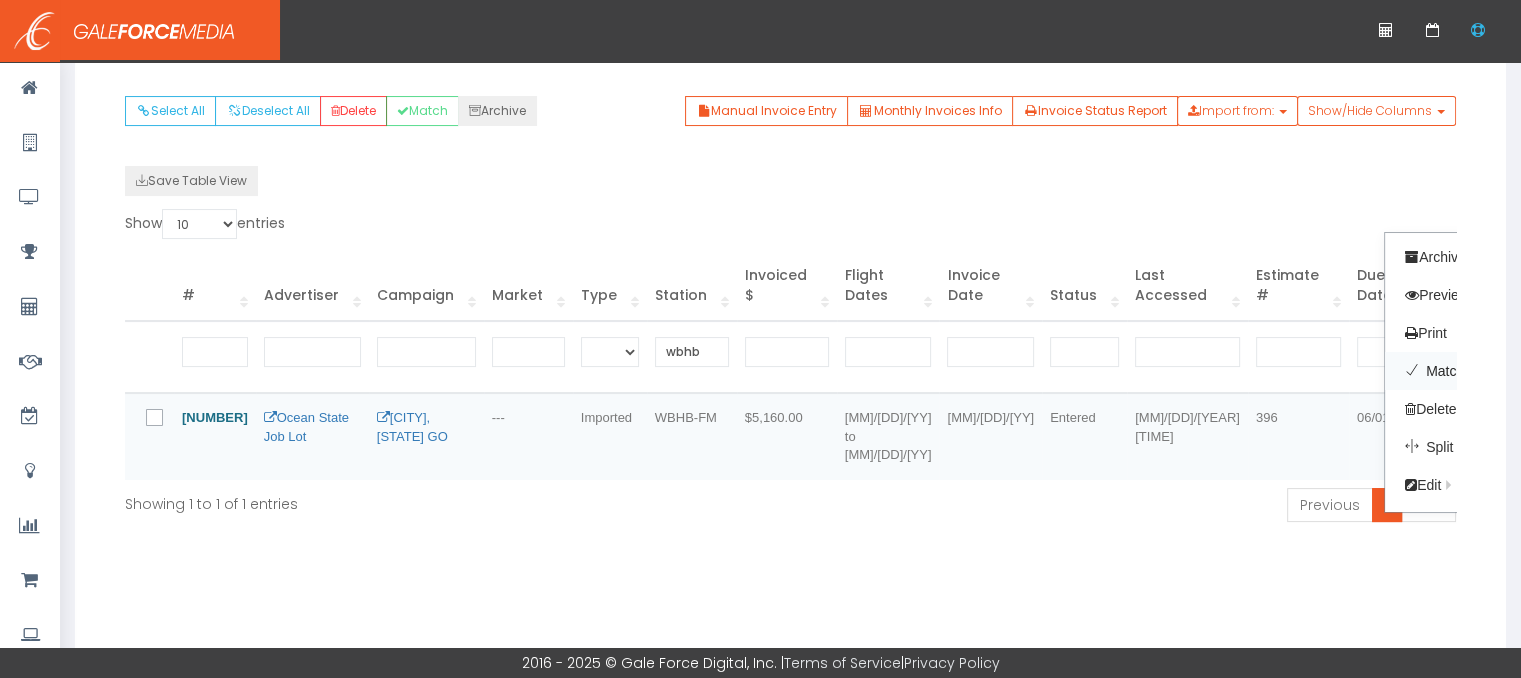 click on "Match" at bounding box center [1464, 371] 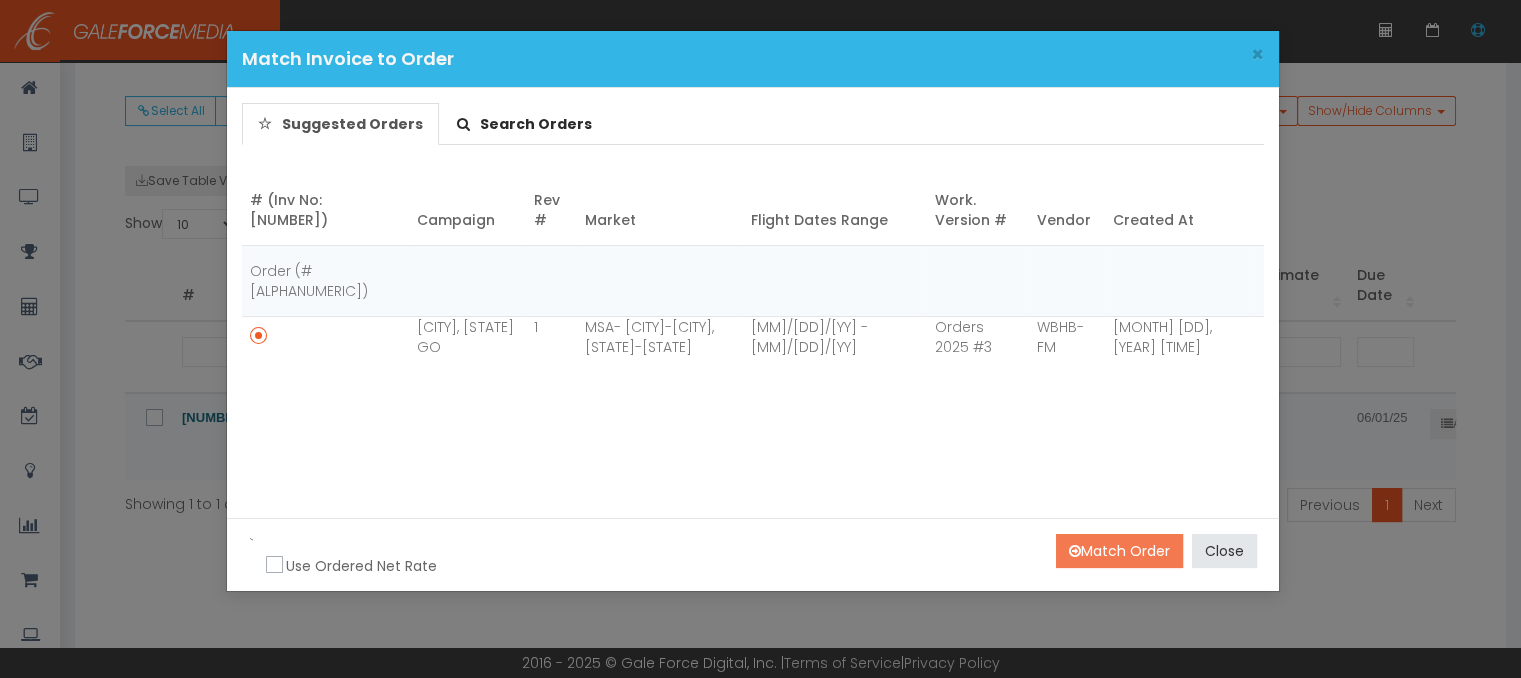 click on "Match Order" at bounding box center [1119, 551] 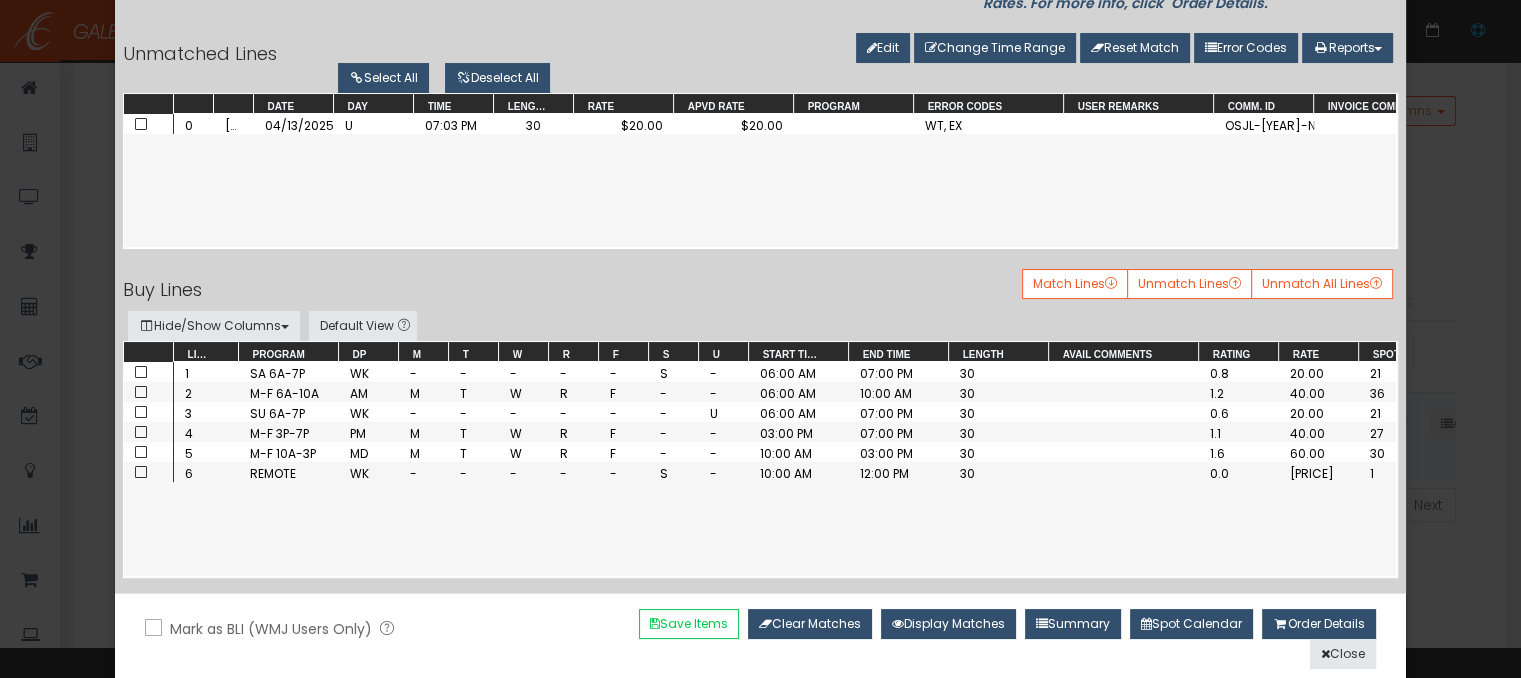 scroll, scrollTop: 131, scrollLeft: 0, axis: vertical 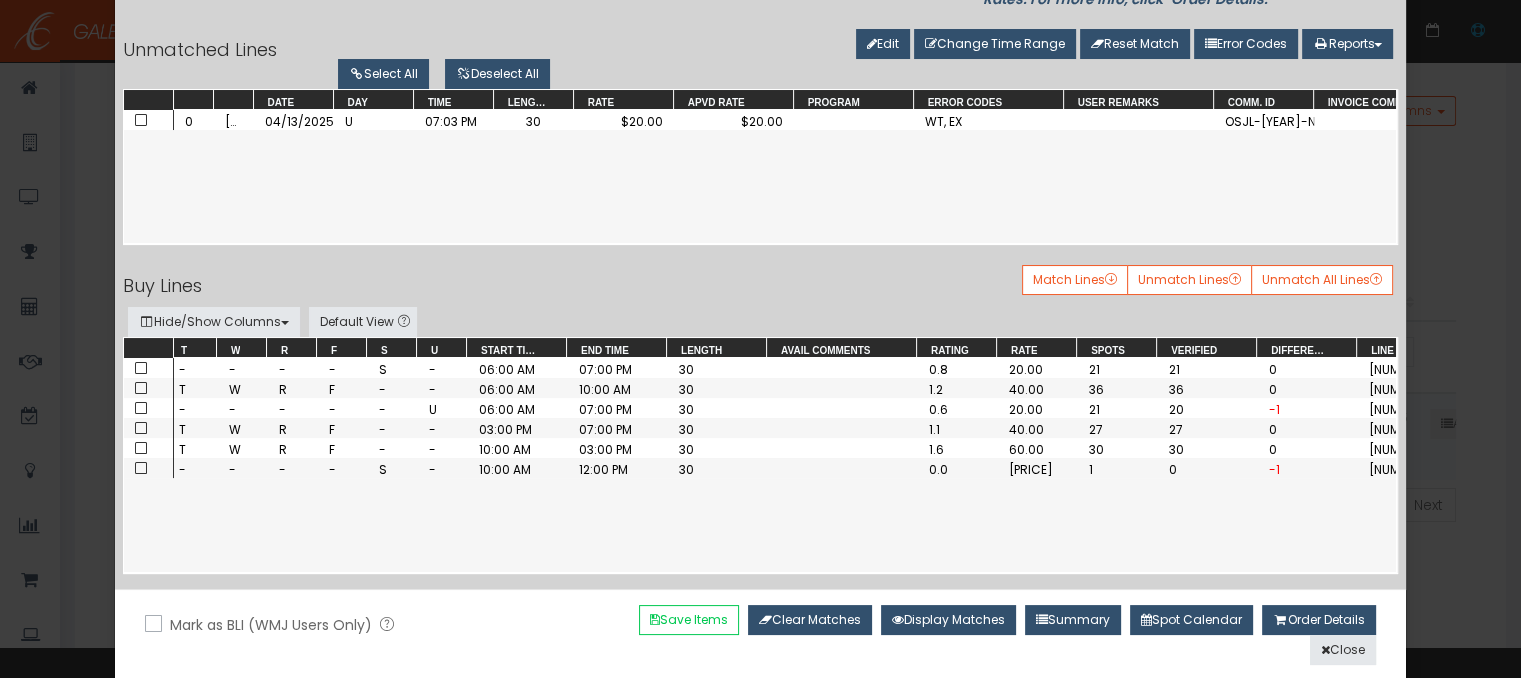 click at bounding box center [141, 368] 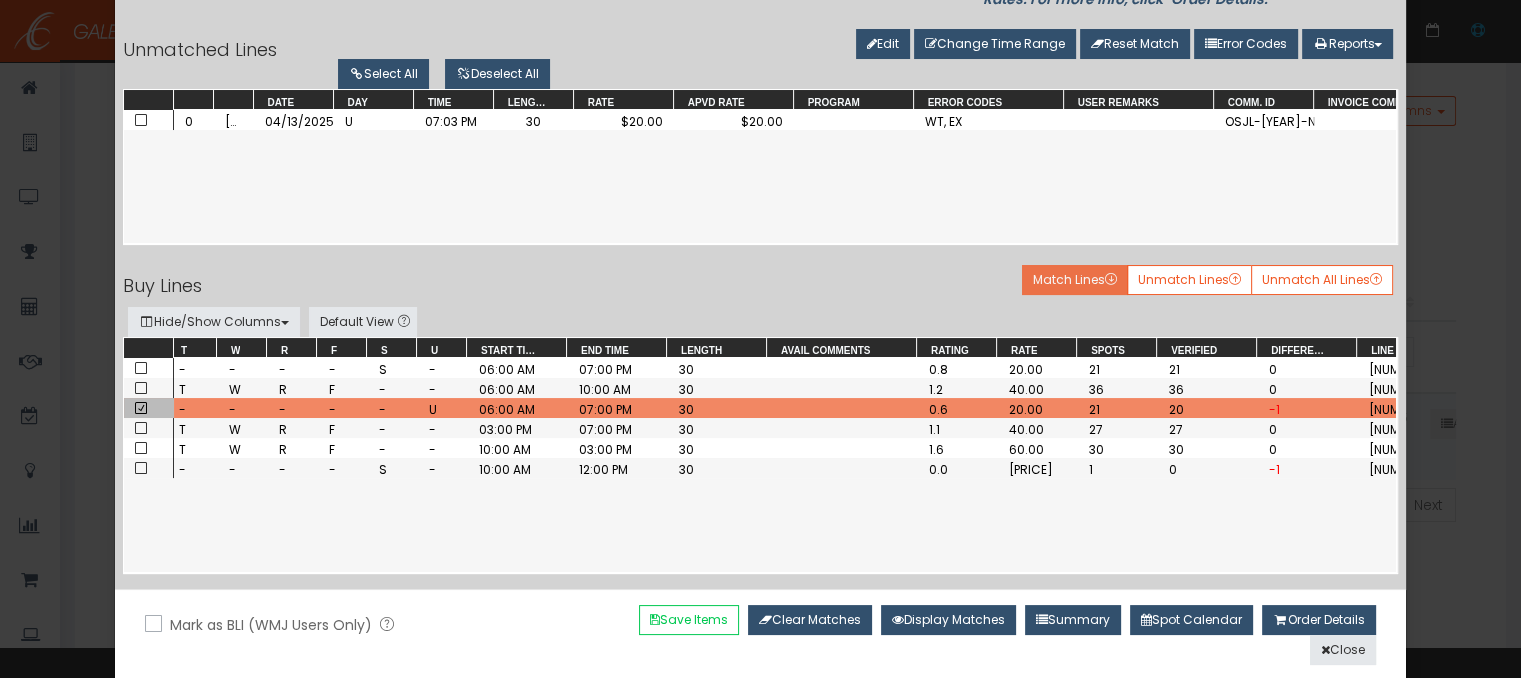 click on "Match Lines" at bounding box center [1075, 280] 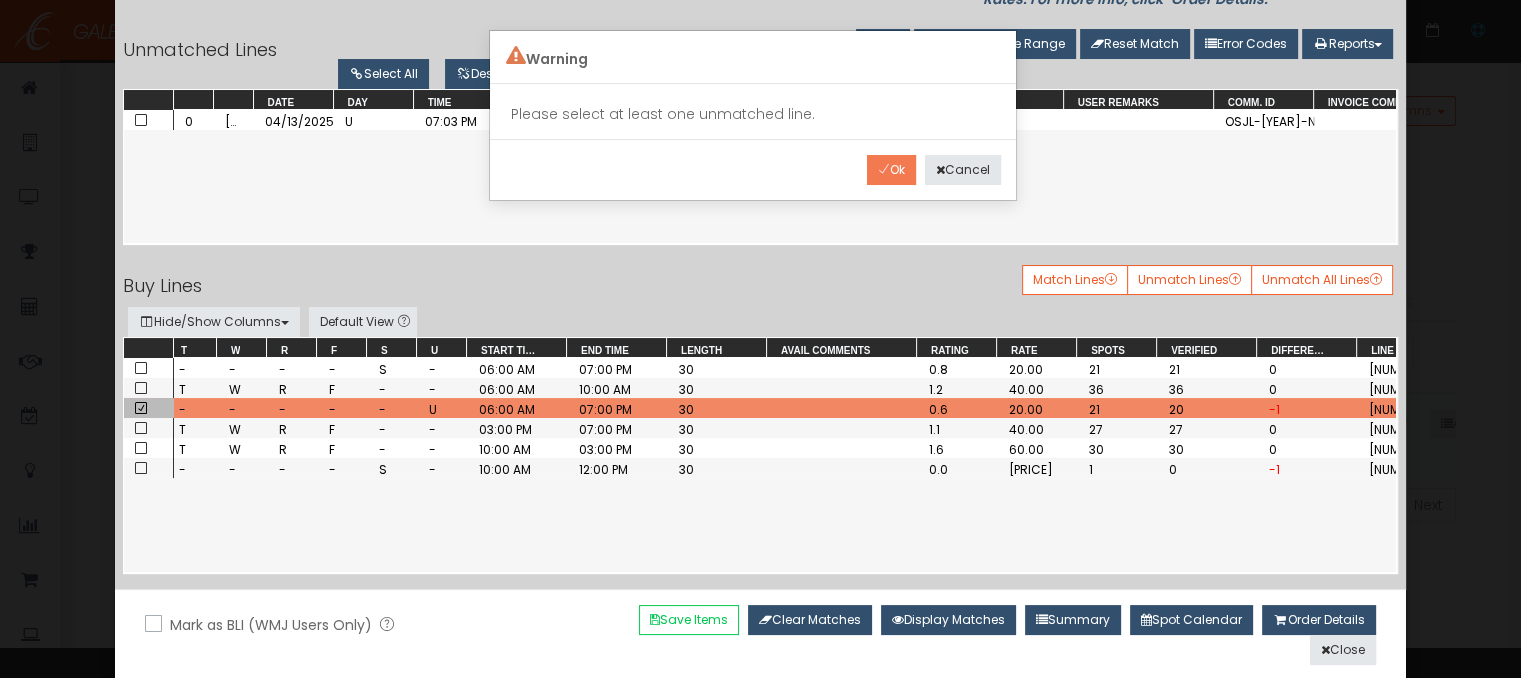 click on "Ok" at bounding box center [891, 170] 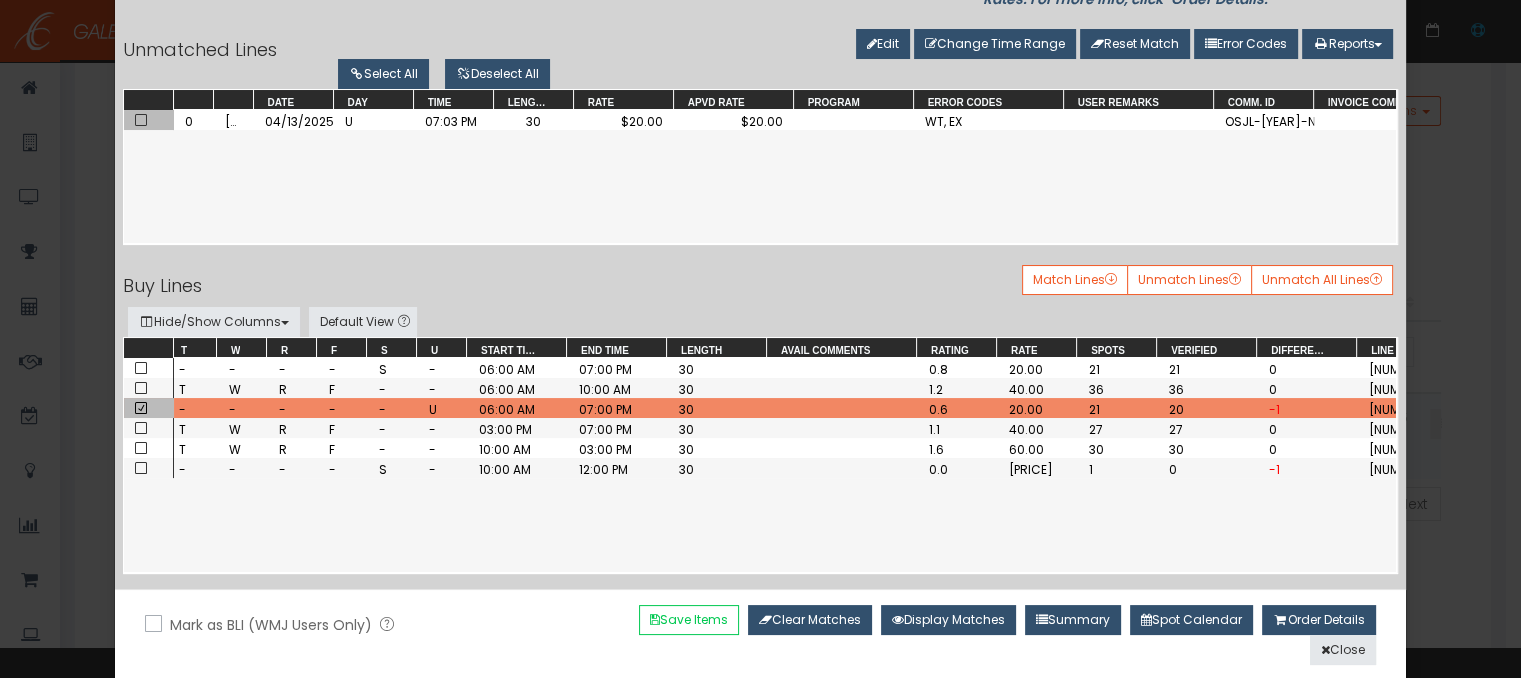 click at bounding box center [141, 120] 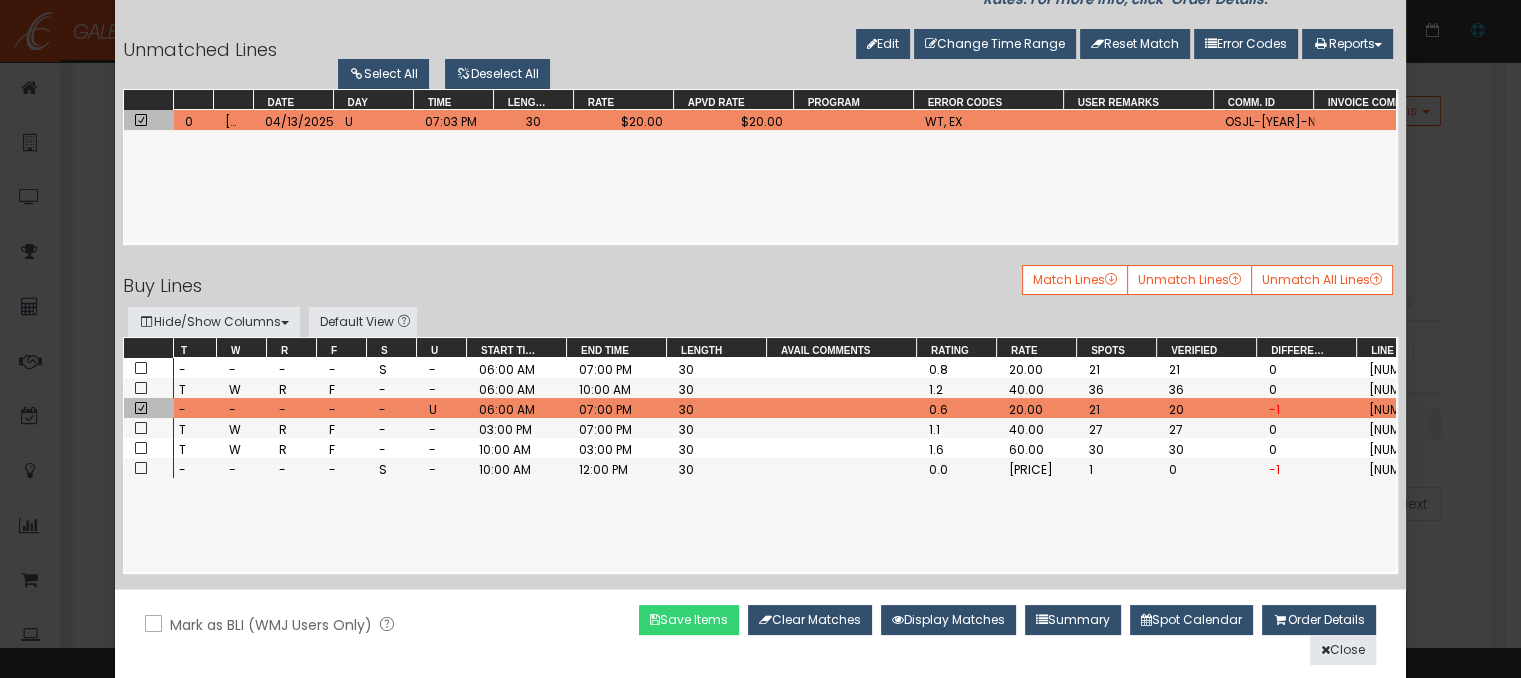 click on "Save Items" at bounding box center [689, 620] 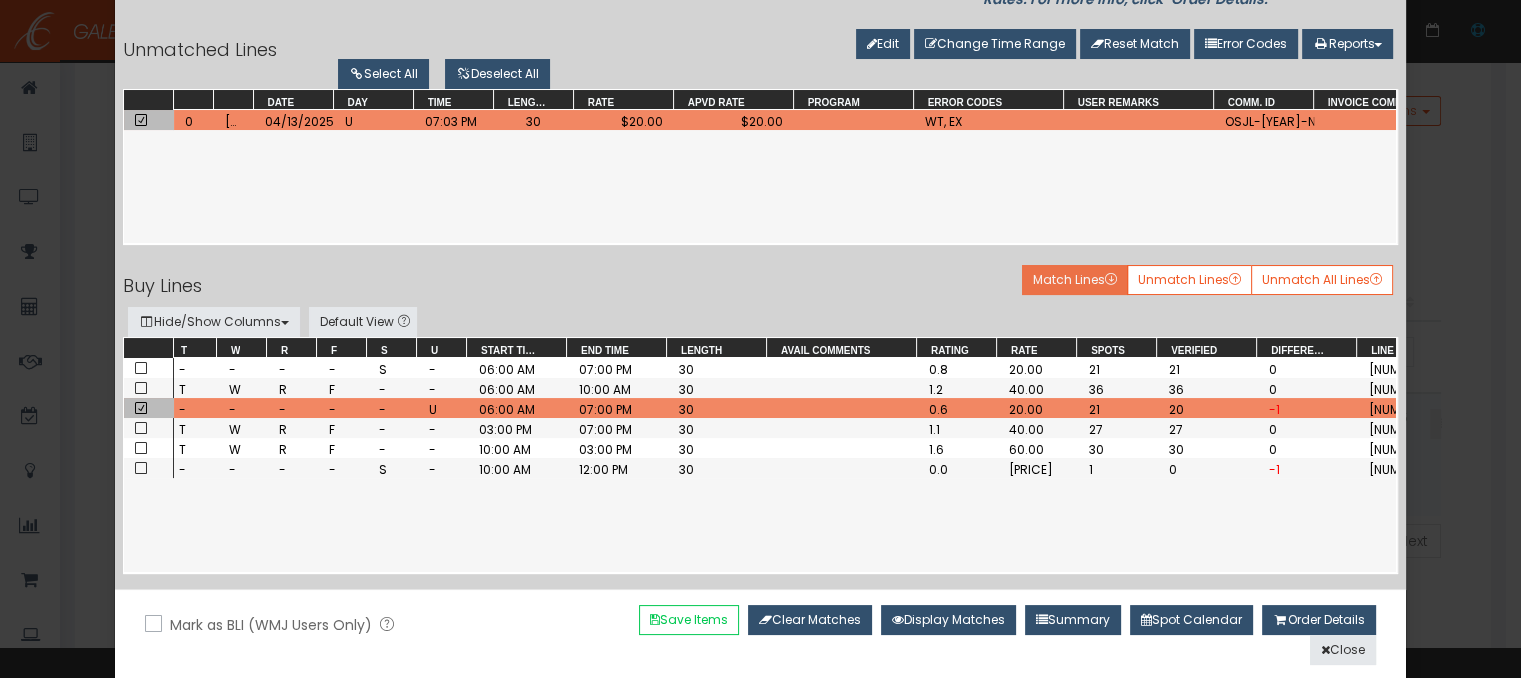 click on "Match Lines" at bounding box center [1075, 280] 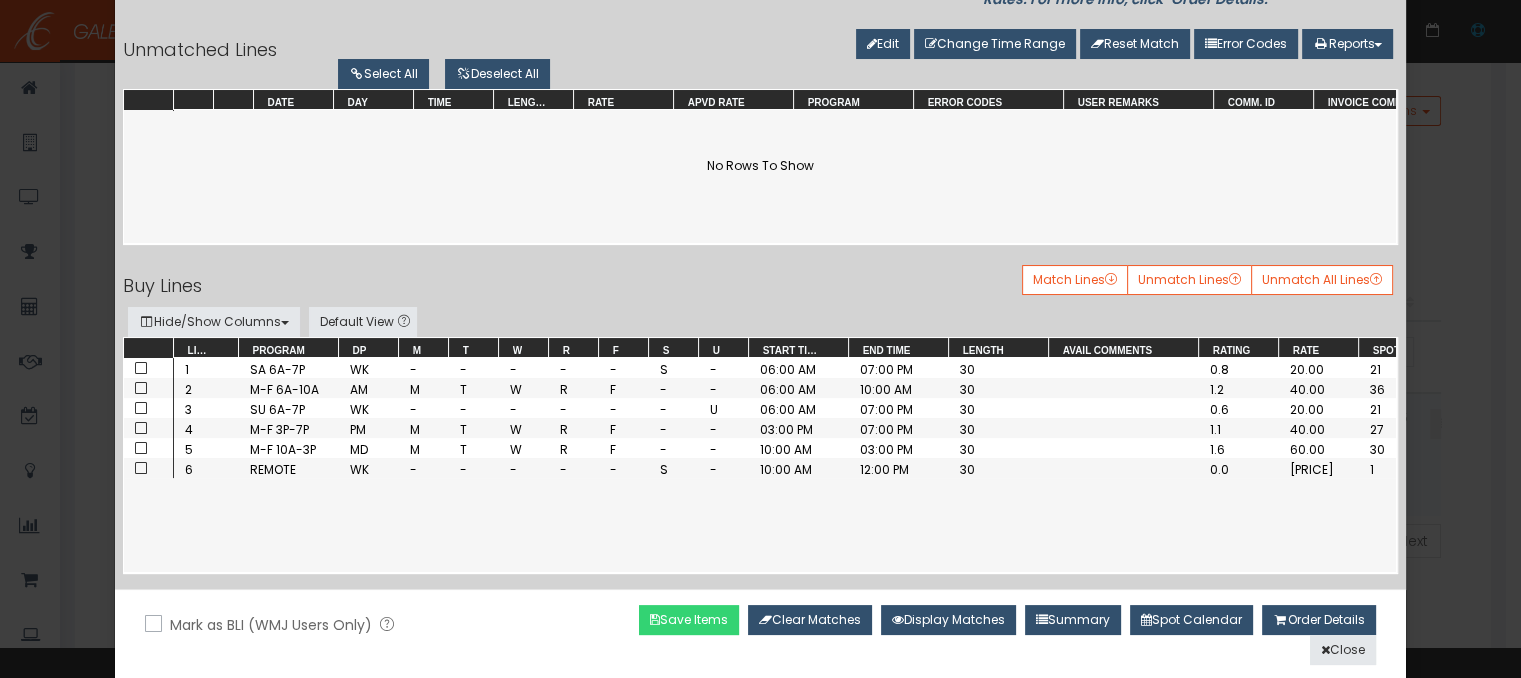 click on "Save Items" at bounding box center (689, 620) 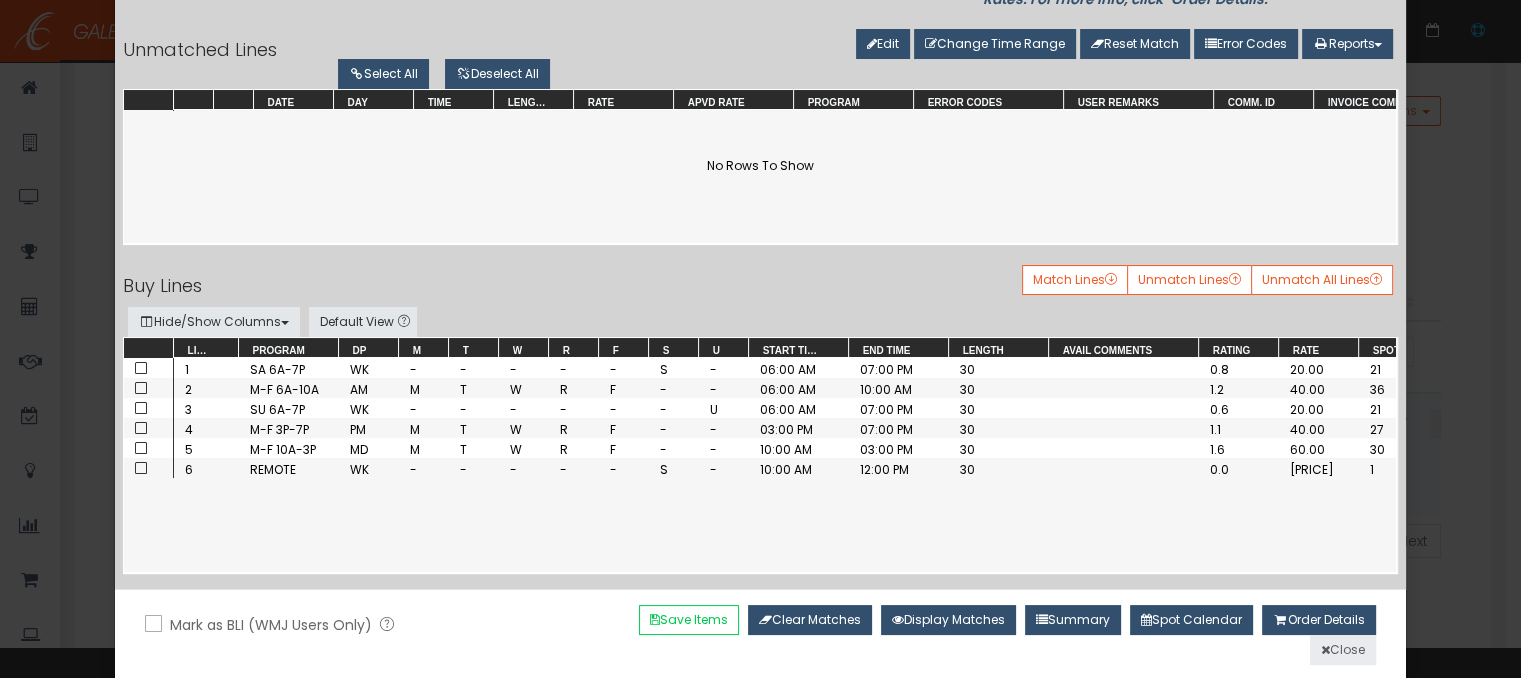 click at bounding box center [1325, 650] 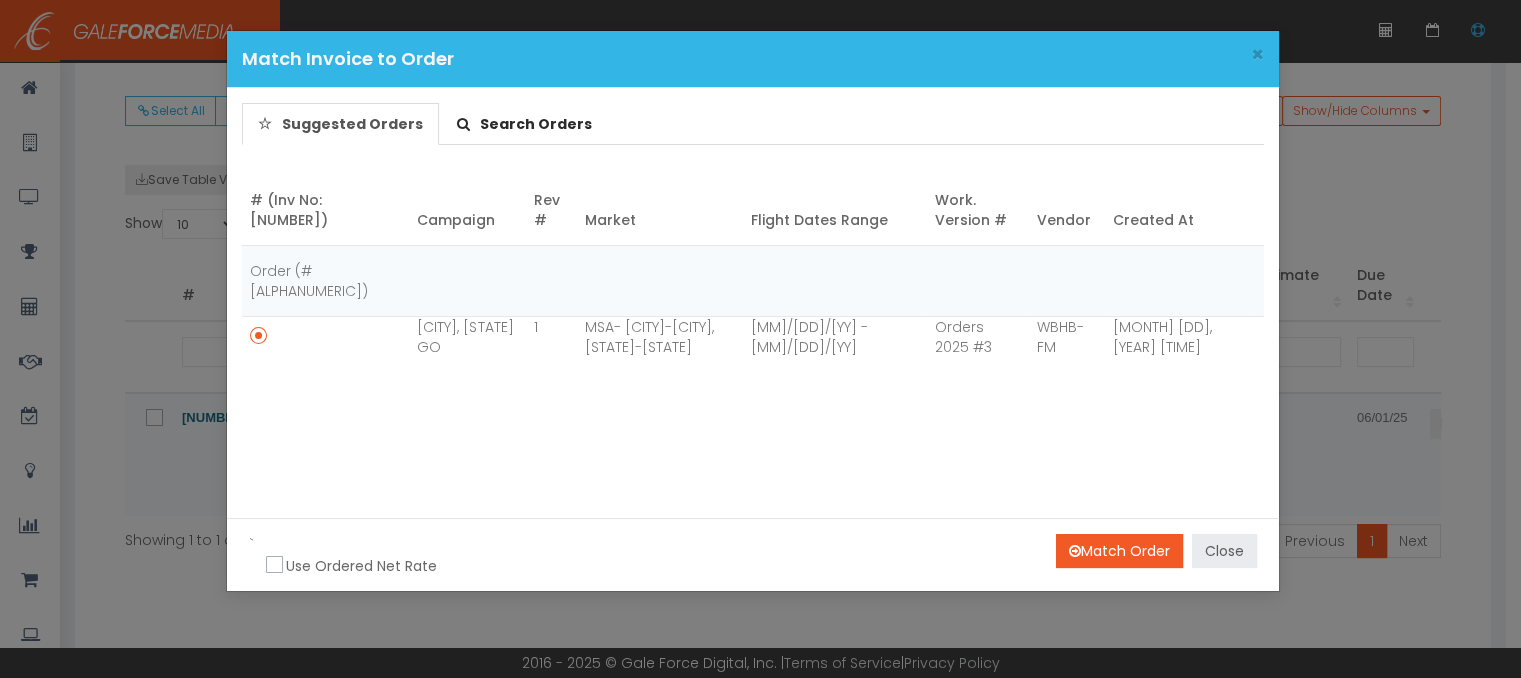 click on "Close" at bounding box center (1224, 551) 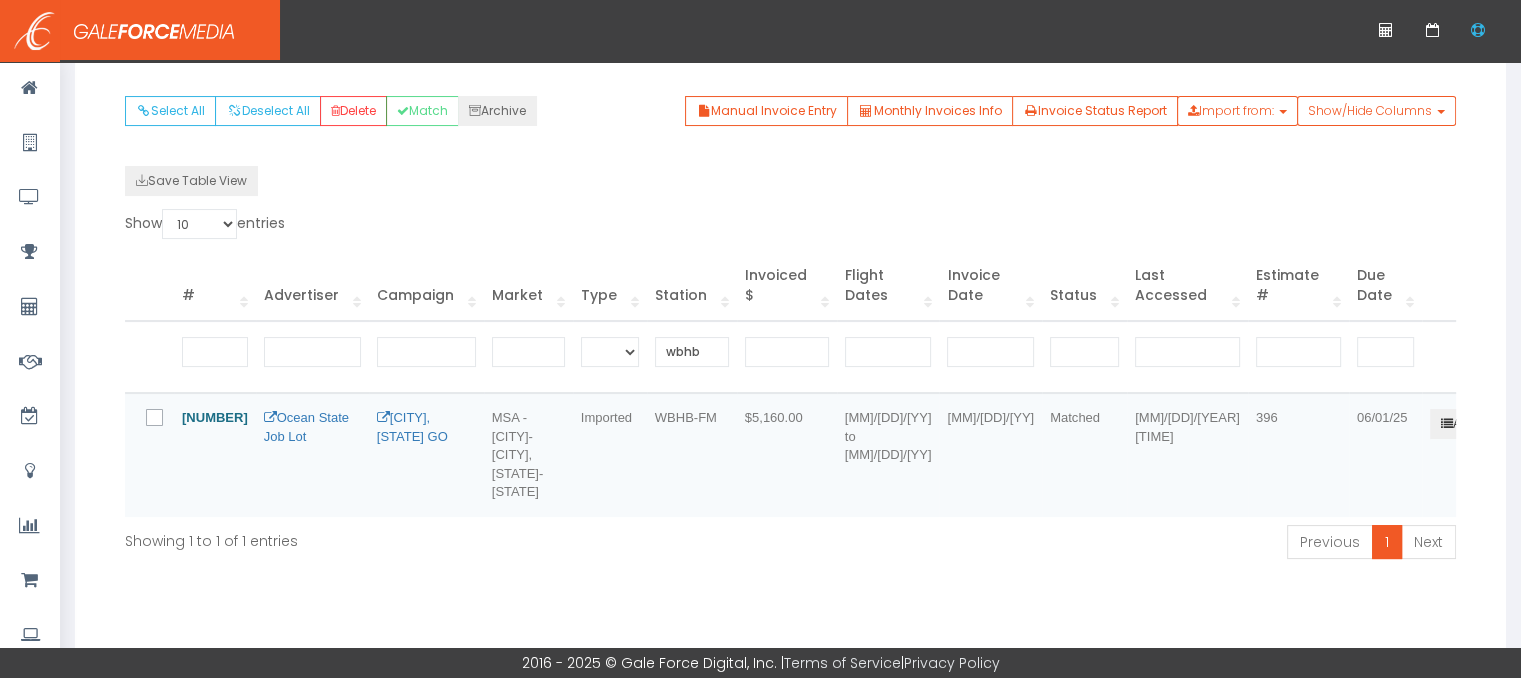 click on "Actions" at bounding box center (1470, 424) 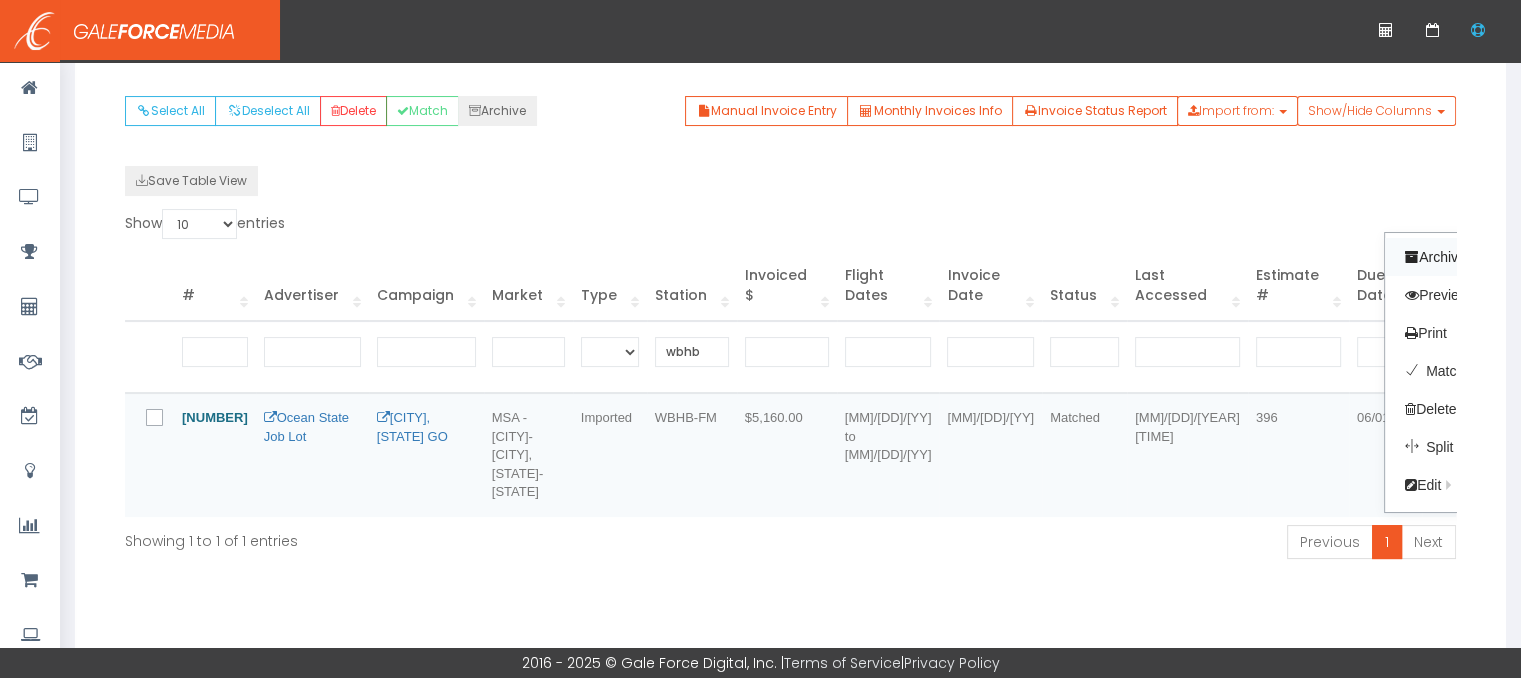 click on "Archive" at bounding box center [1464, 257] 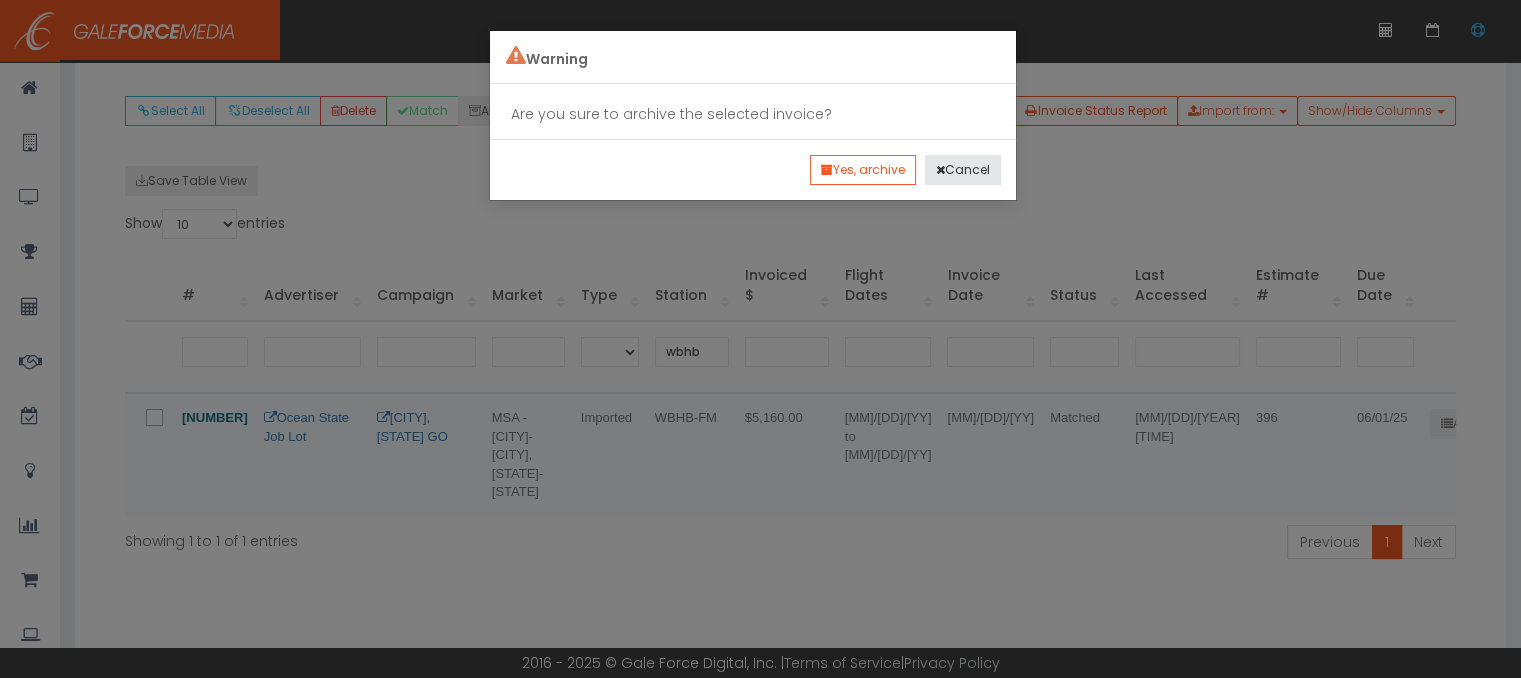 click on "Yes, archive
Yes, archive
Cancel" at bounding box center [752, 169] 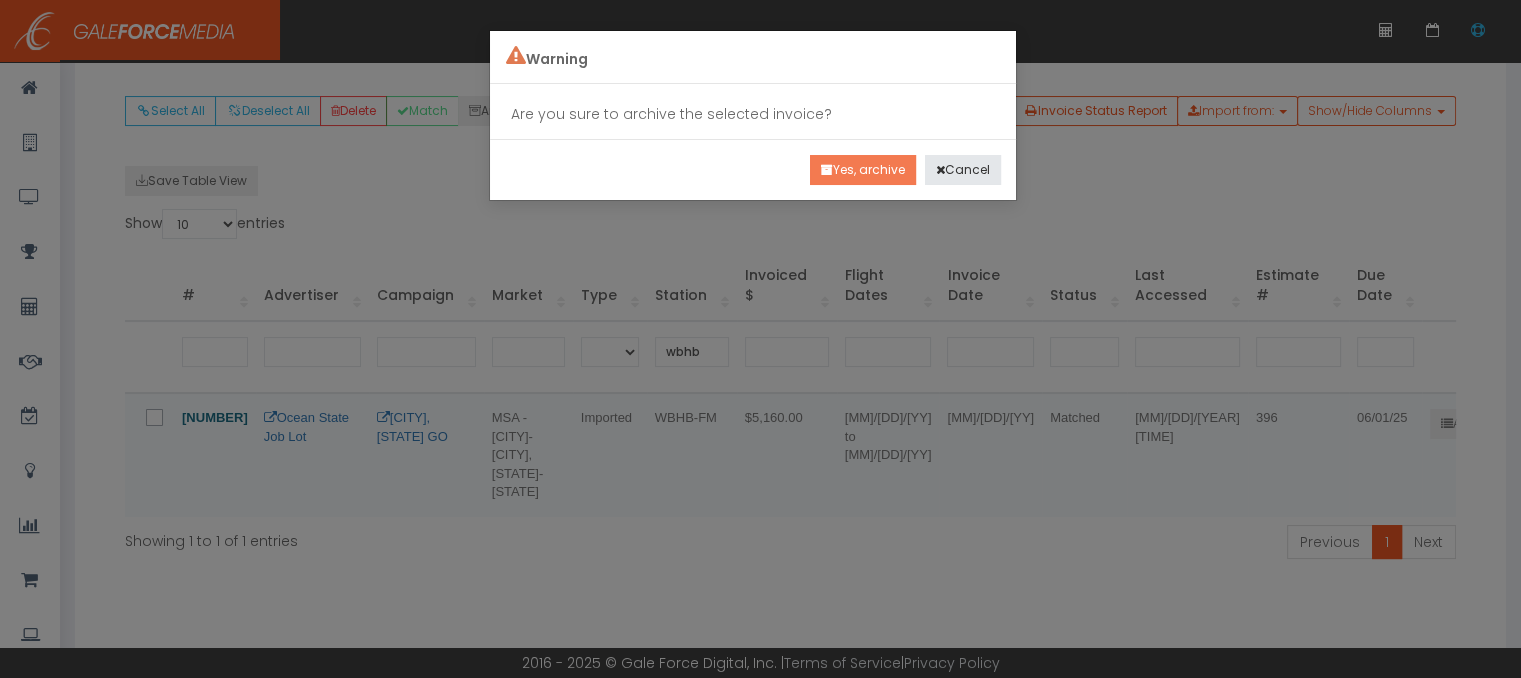 click on "Yes, archive" at bounding box center [863, 170] 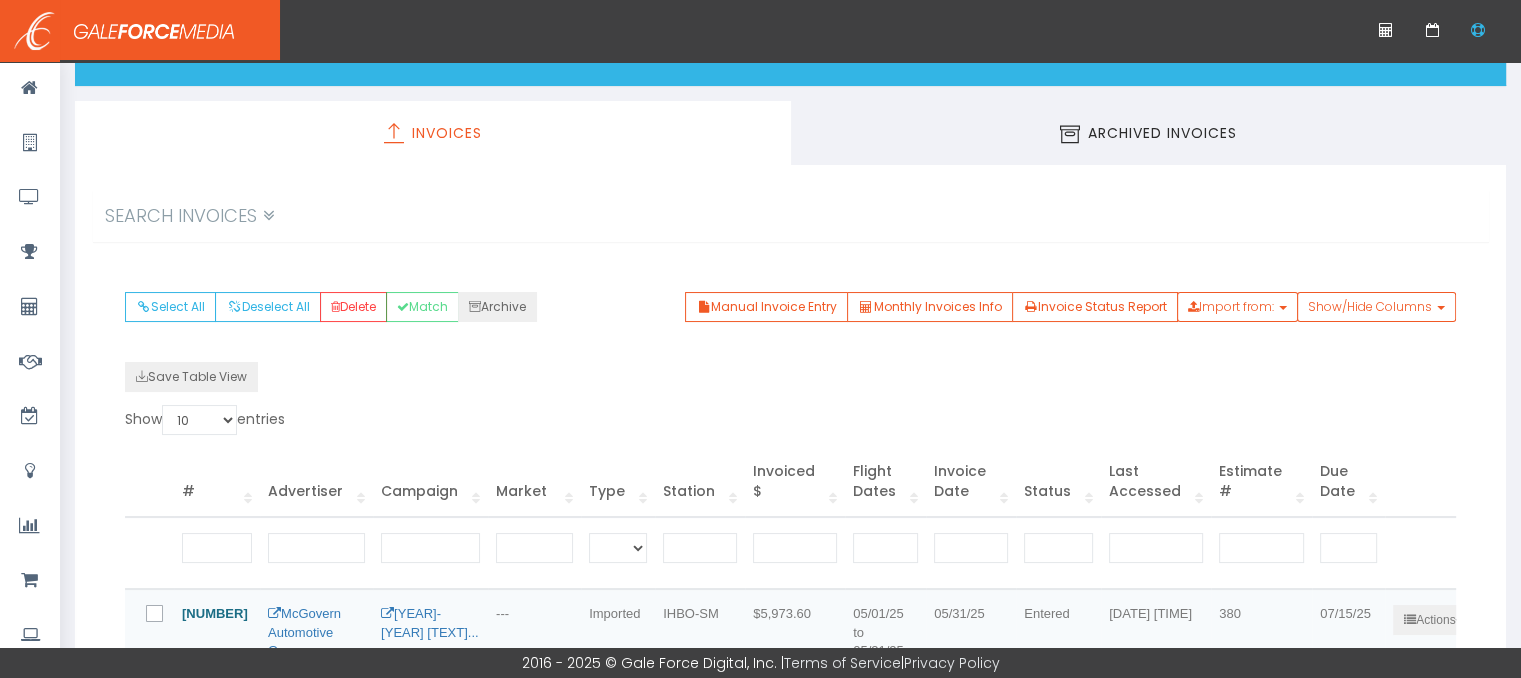 scroll, scrollTop: 200, scrollLeft: 0, axis: vertical 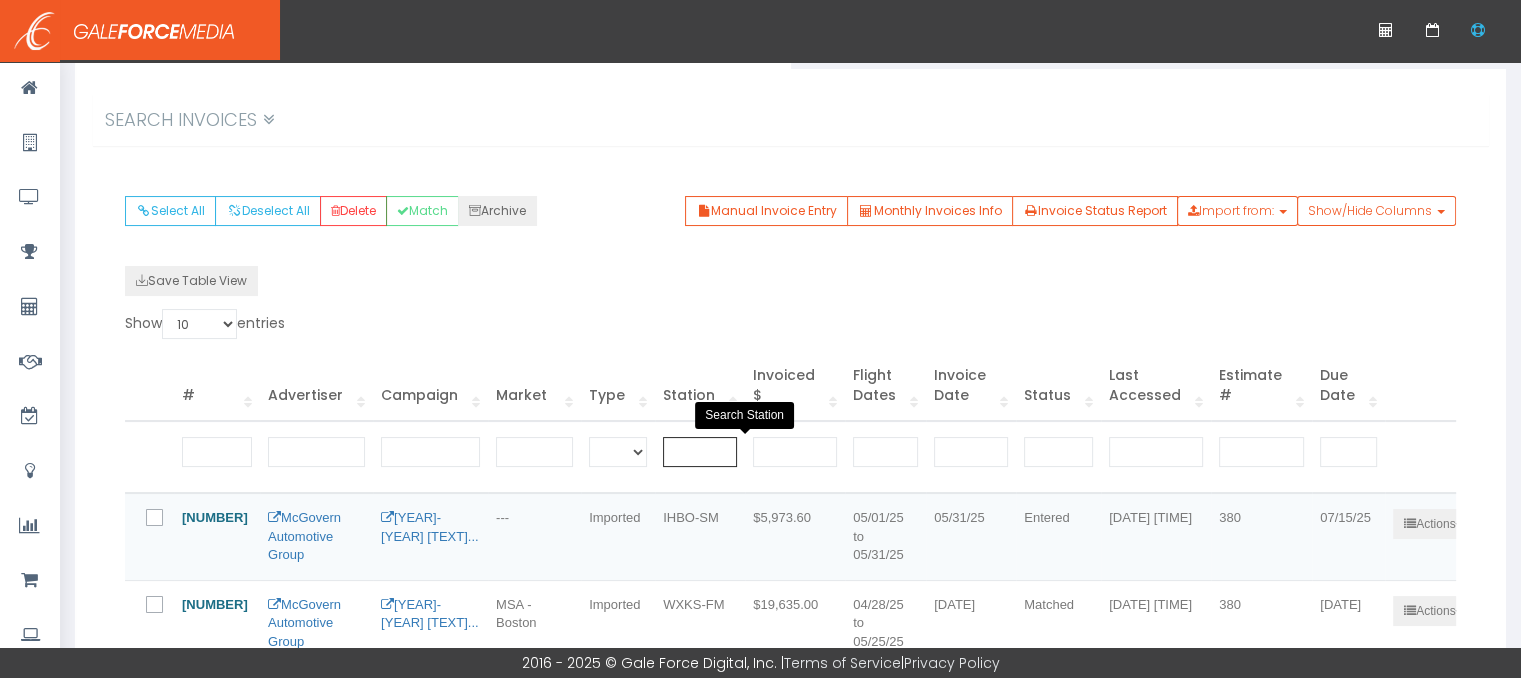 click at bounding box center (700, 452) 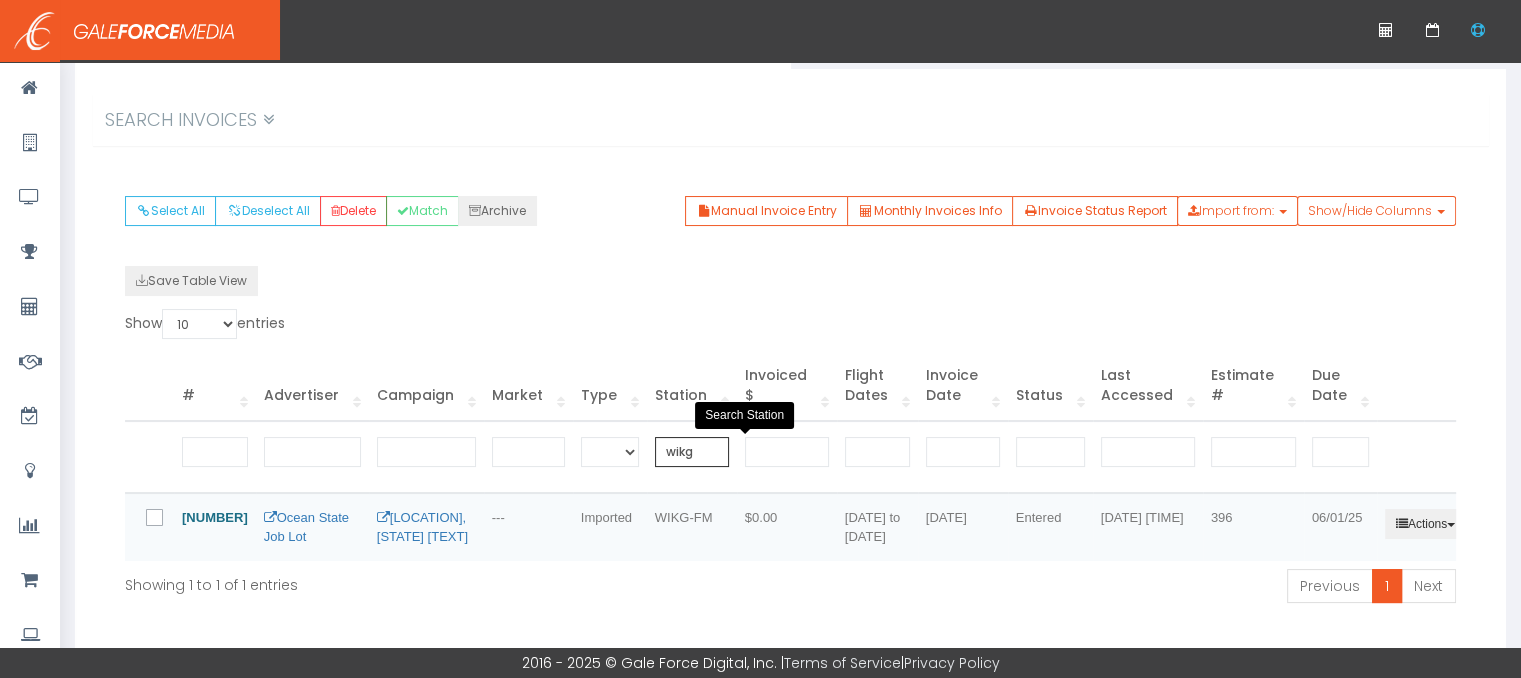 type on "wikg" 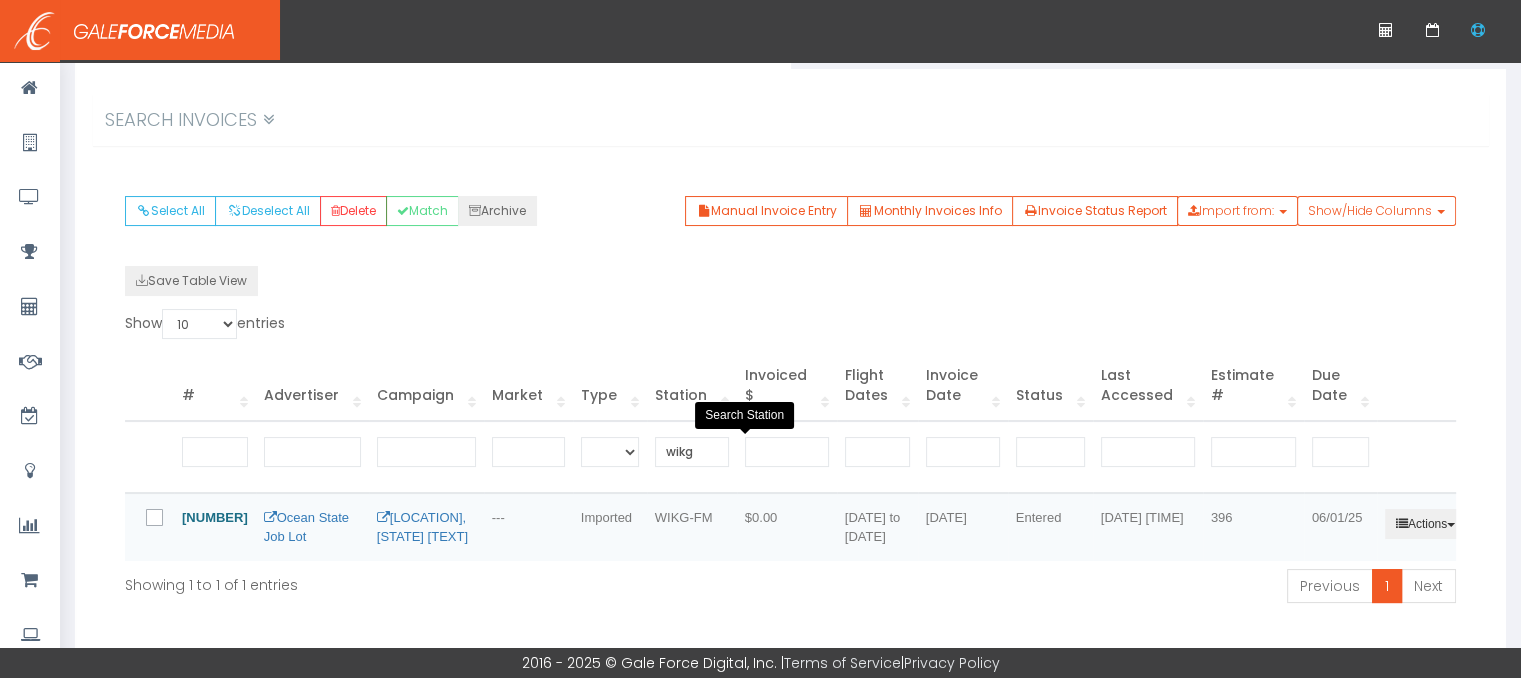 click on "Actions" at bounding box center [1425, 524] 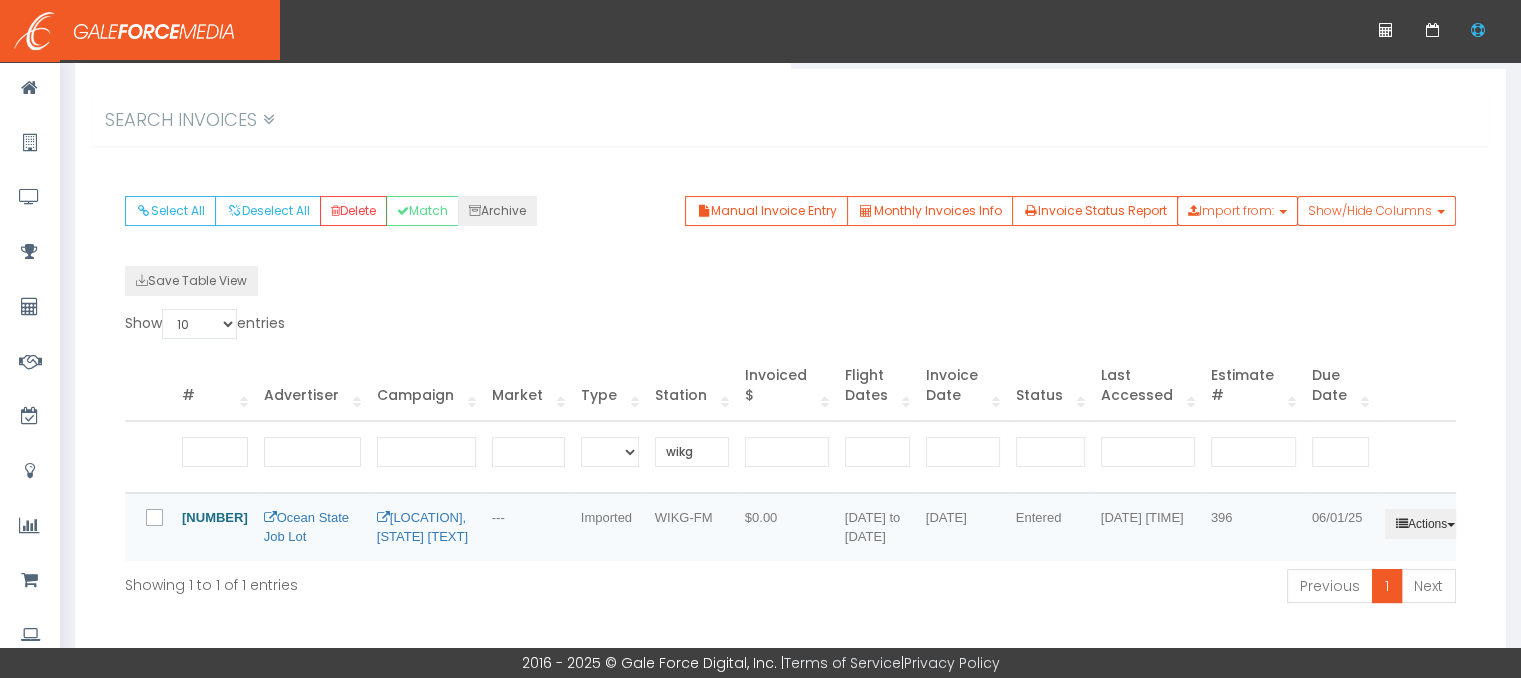click on "Actions" at bounding box center [1425, 524] 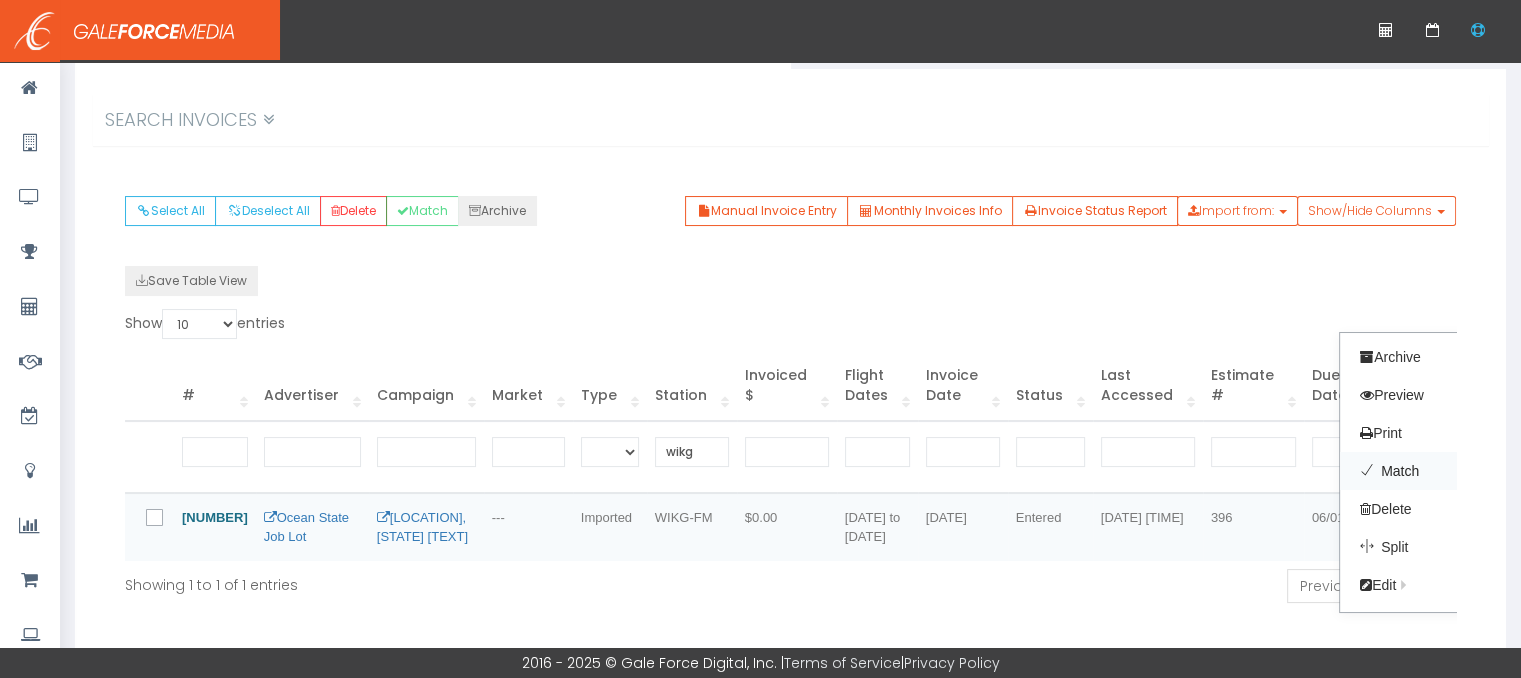 click on "Match" at bounding box center (1419, 471) 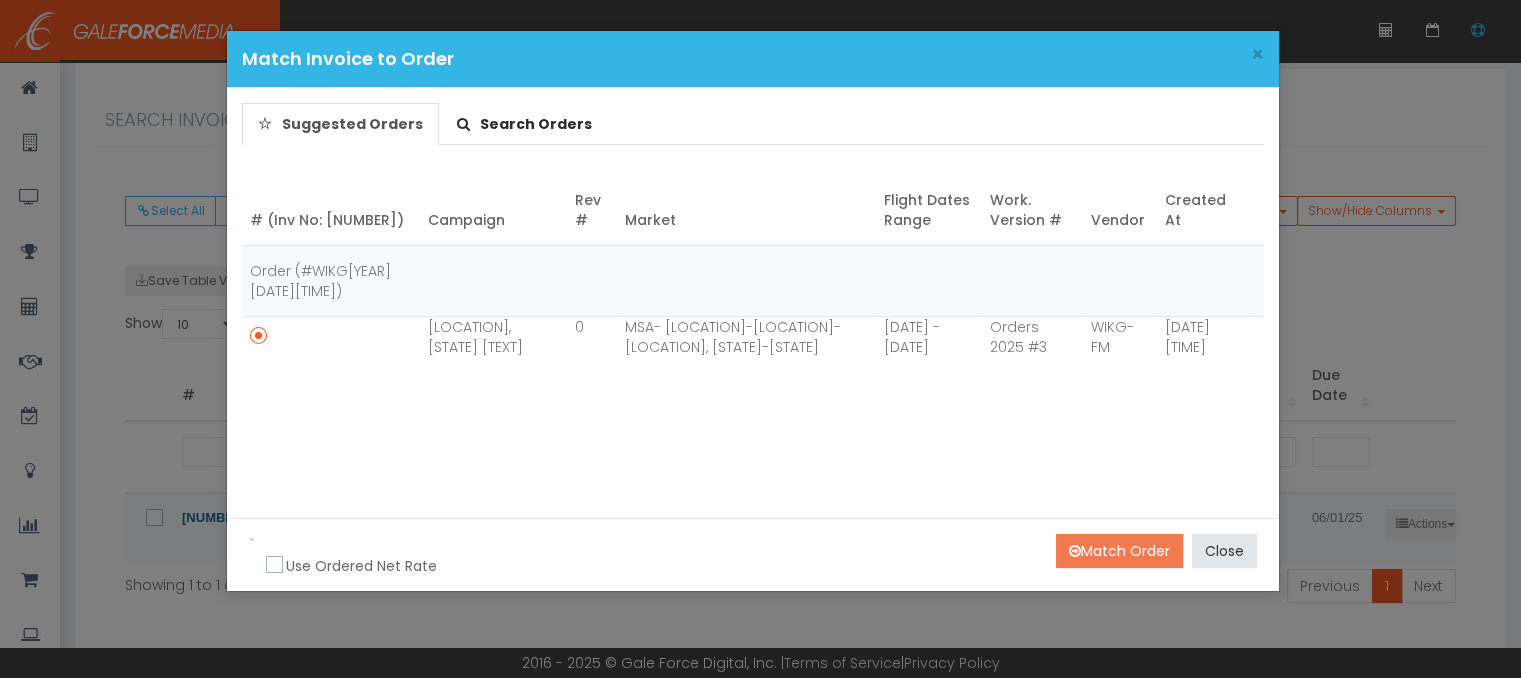 click on "Match Order" at bounding box center (1119, 551) 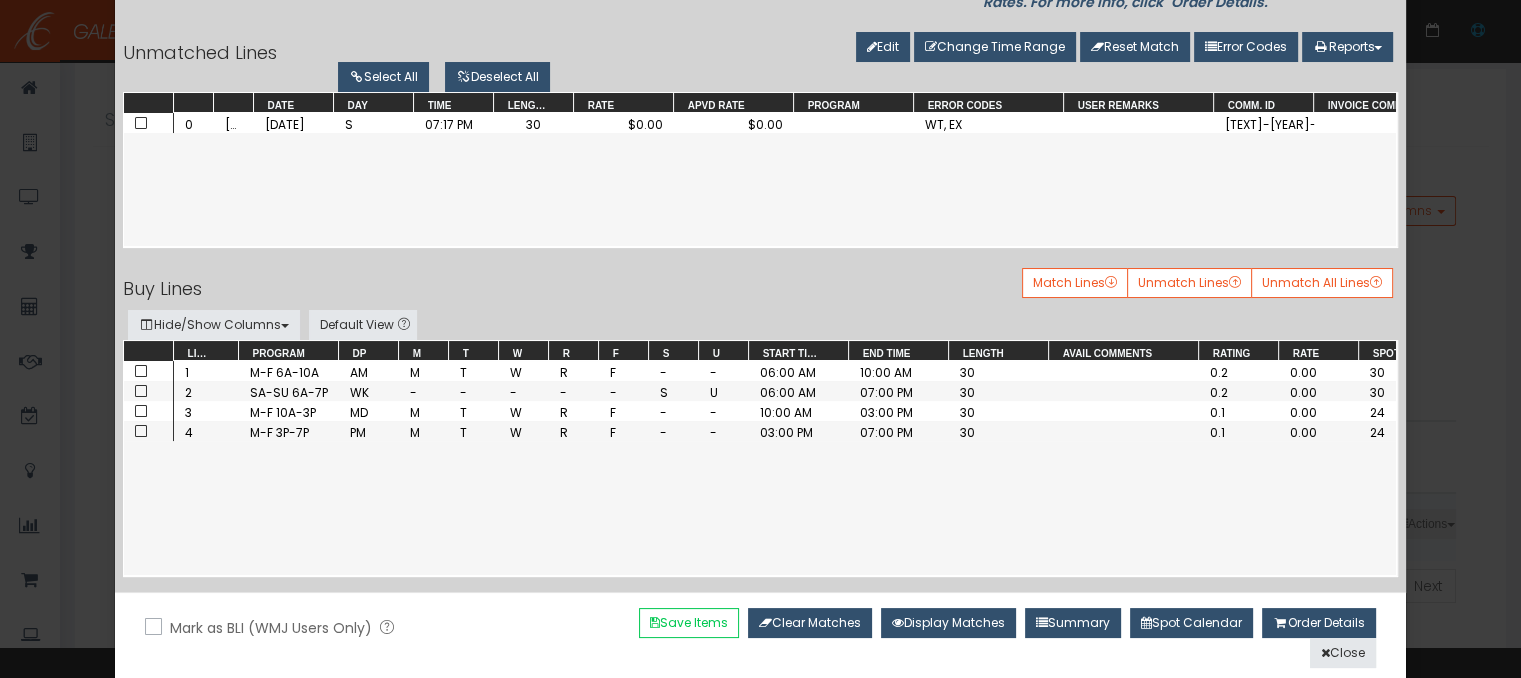 scroll, scrollTop: 131, scrollLeft: 0, axis: vertical 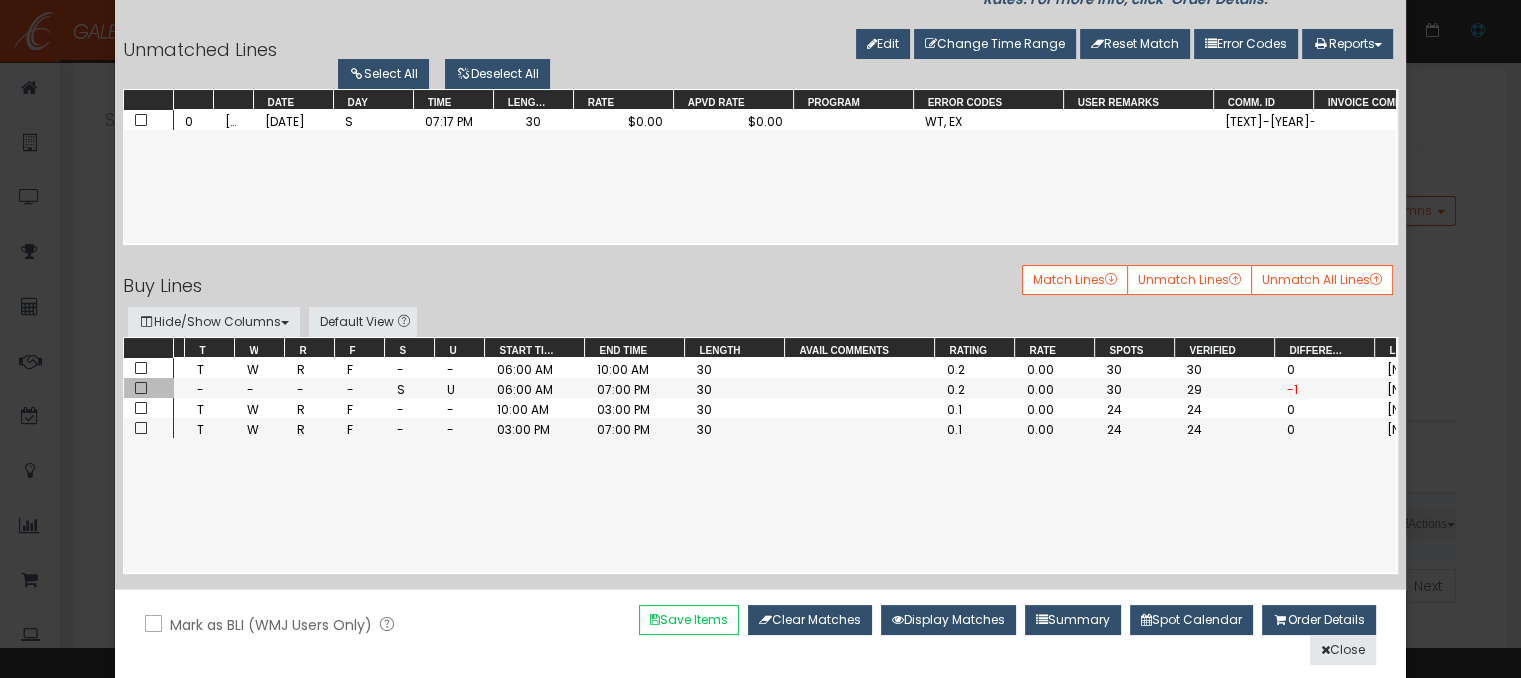 click at bounding box center (141, 388) 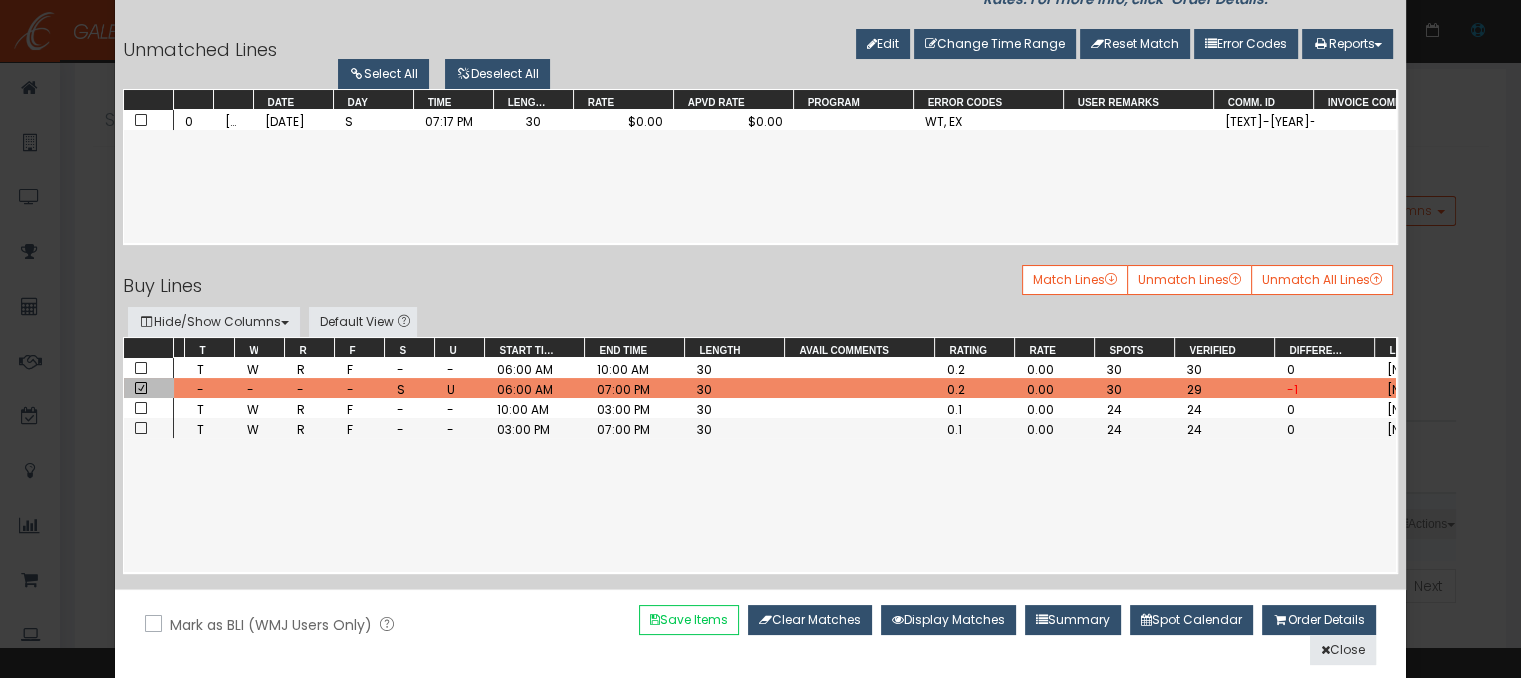 click at bounding box center (141, 120) 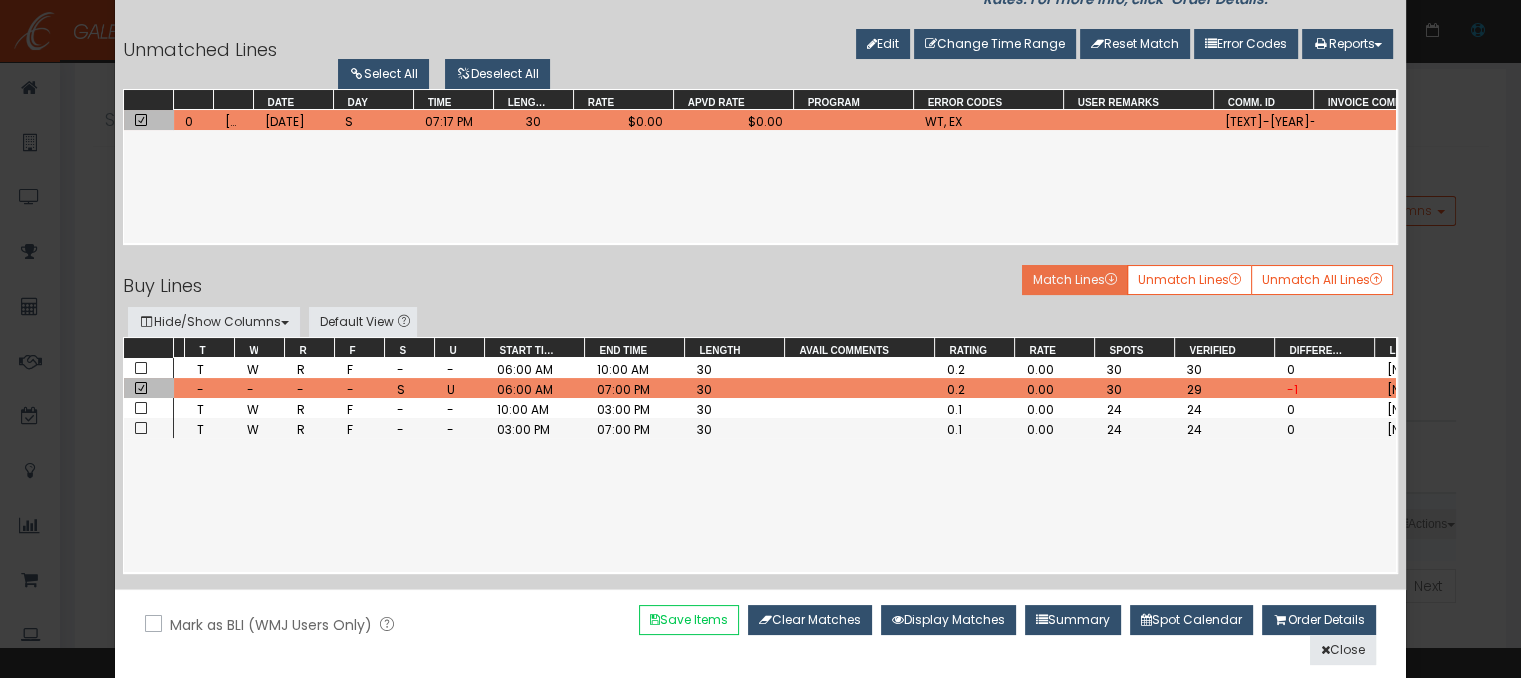 click on "Match Lines" at bounding box center (1075, 280) 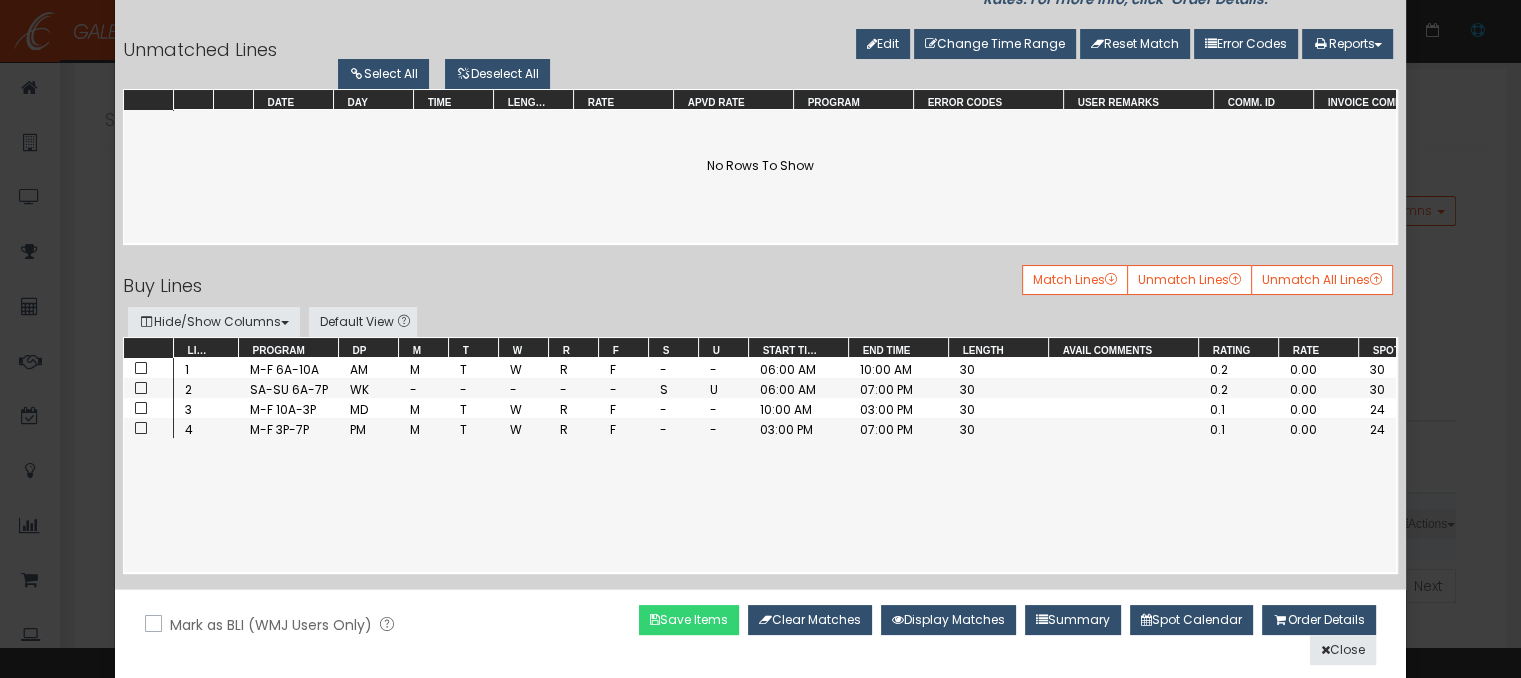 click on "Save Items" at bounding box center (689, 620) 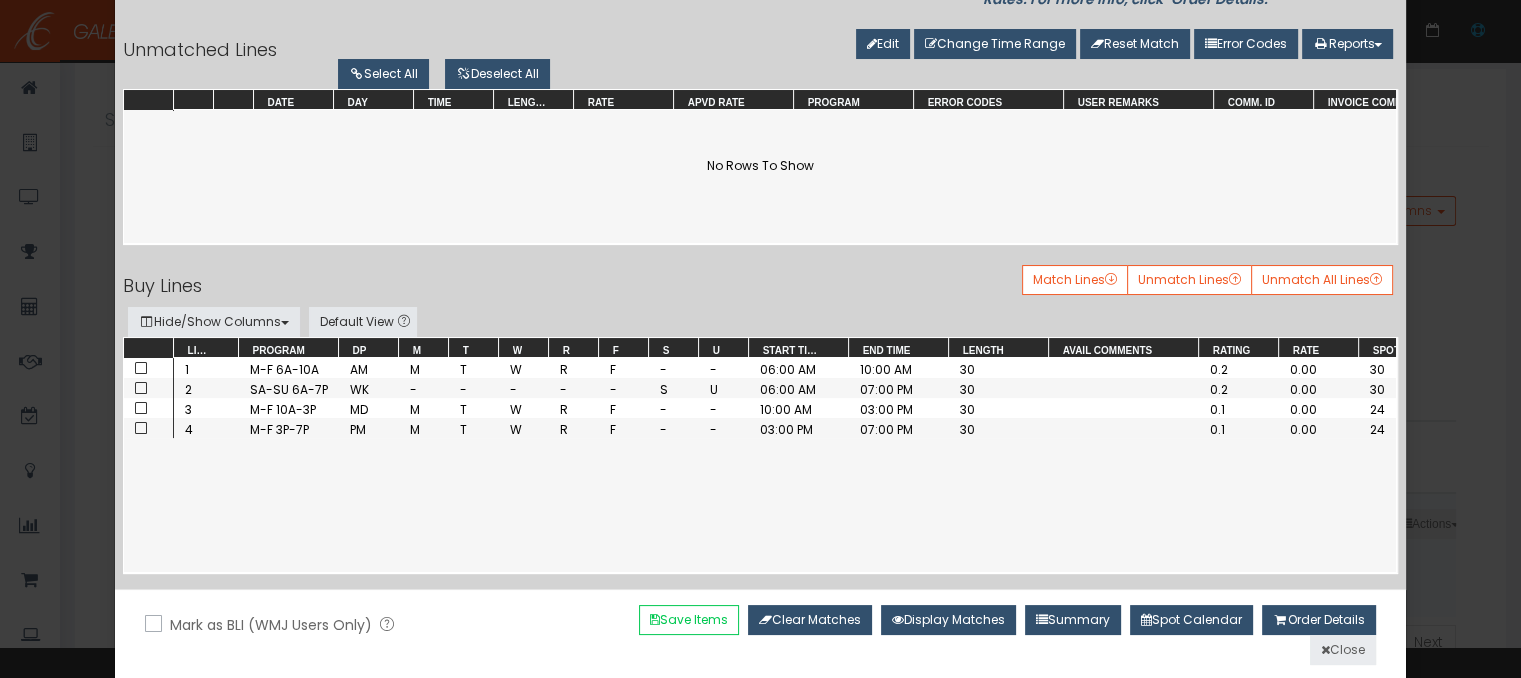 click on "Close" at bounding box center [1343, 650] 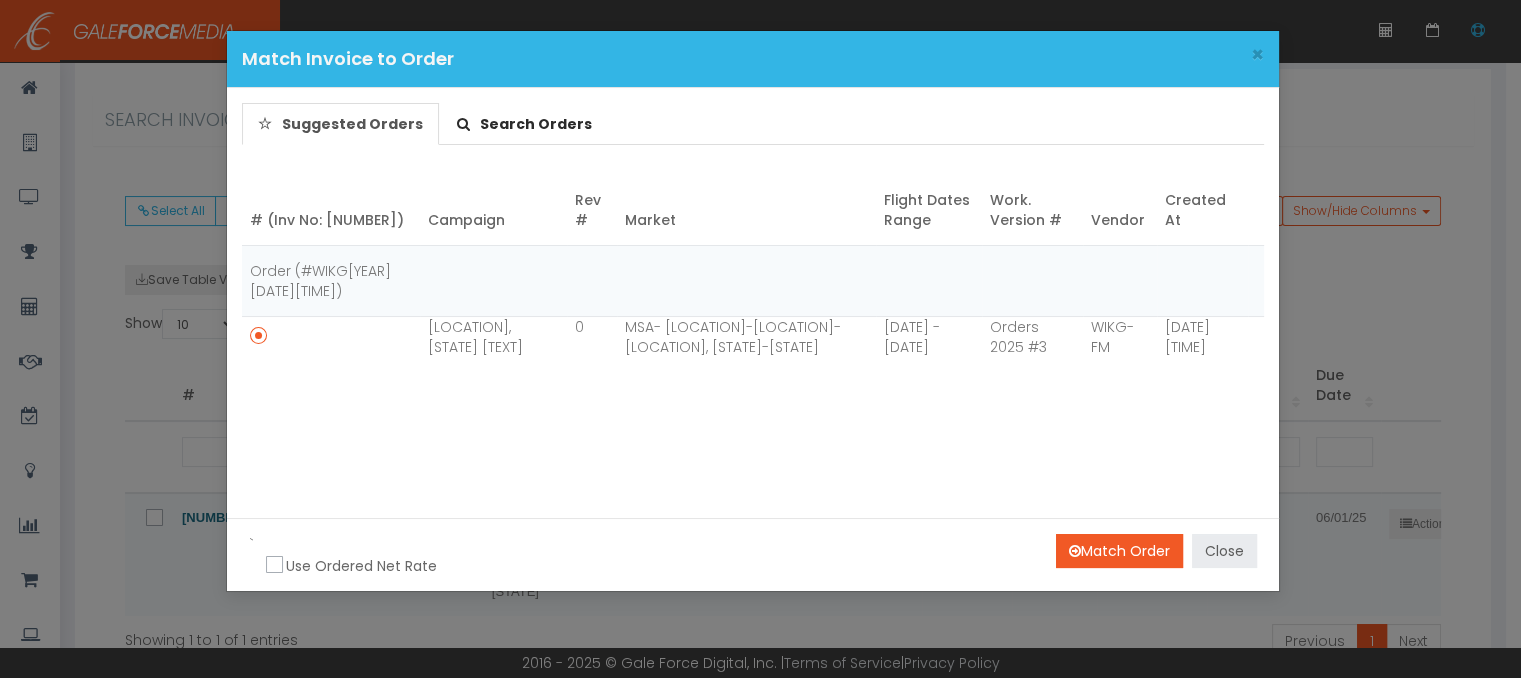 click on "Close" at bounding box center (1224, 551) 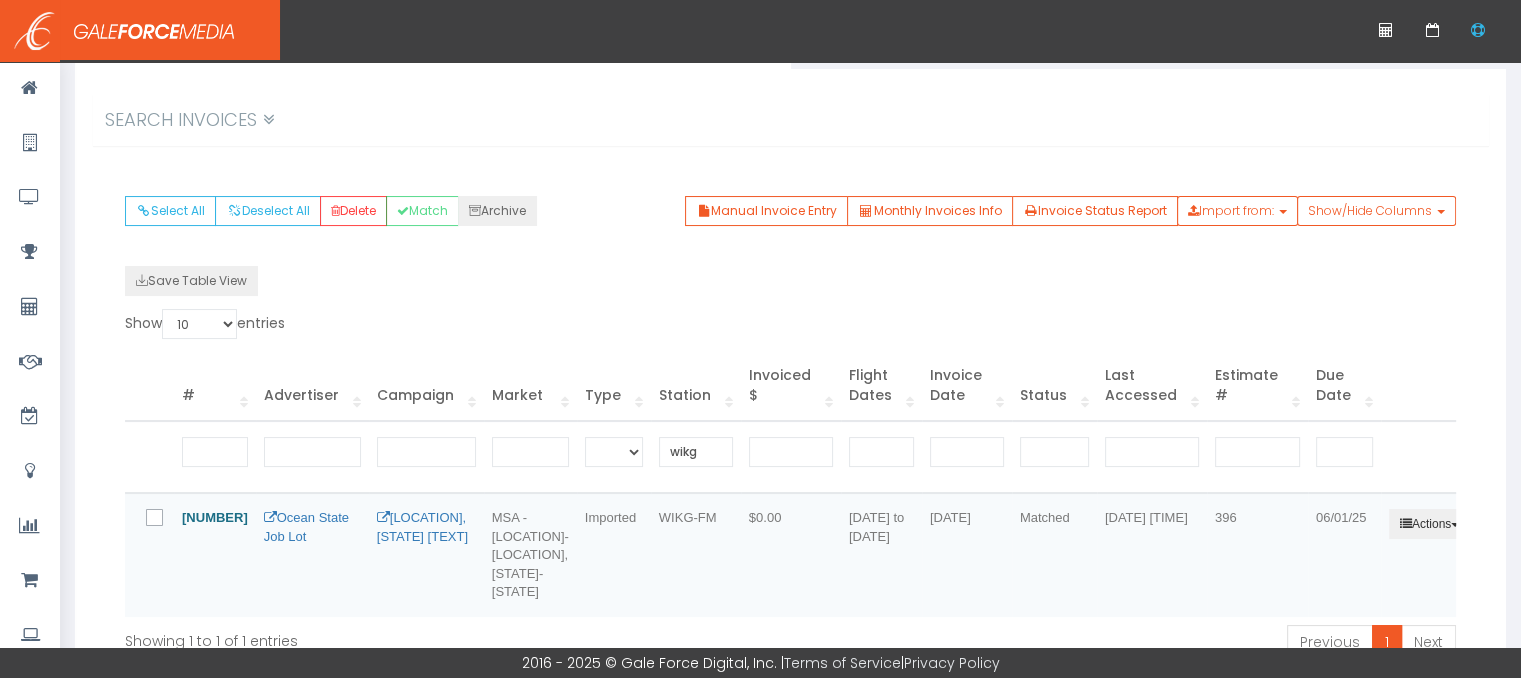 click on "Actions" at bounding box center (1429, 524) 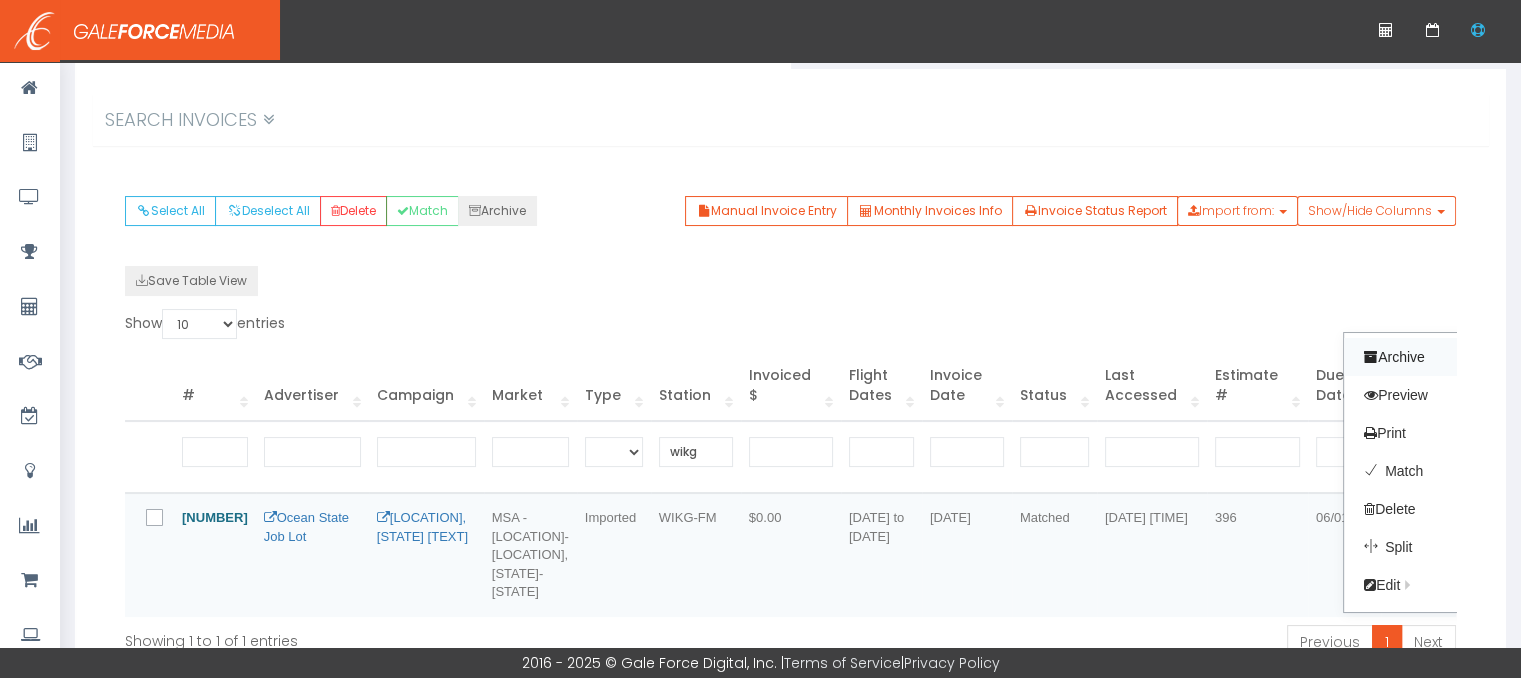 click on "Archive" at bounding box center [1423, 357] 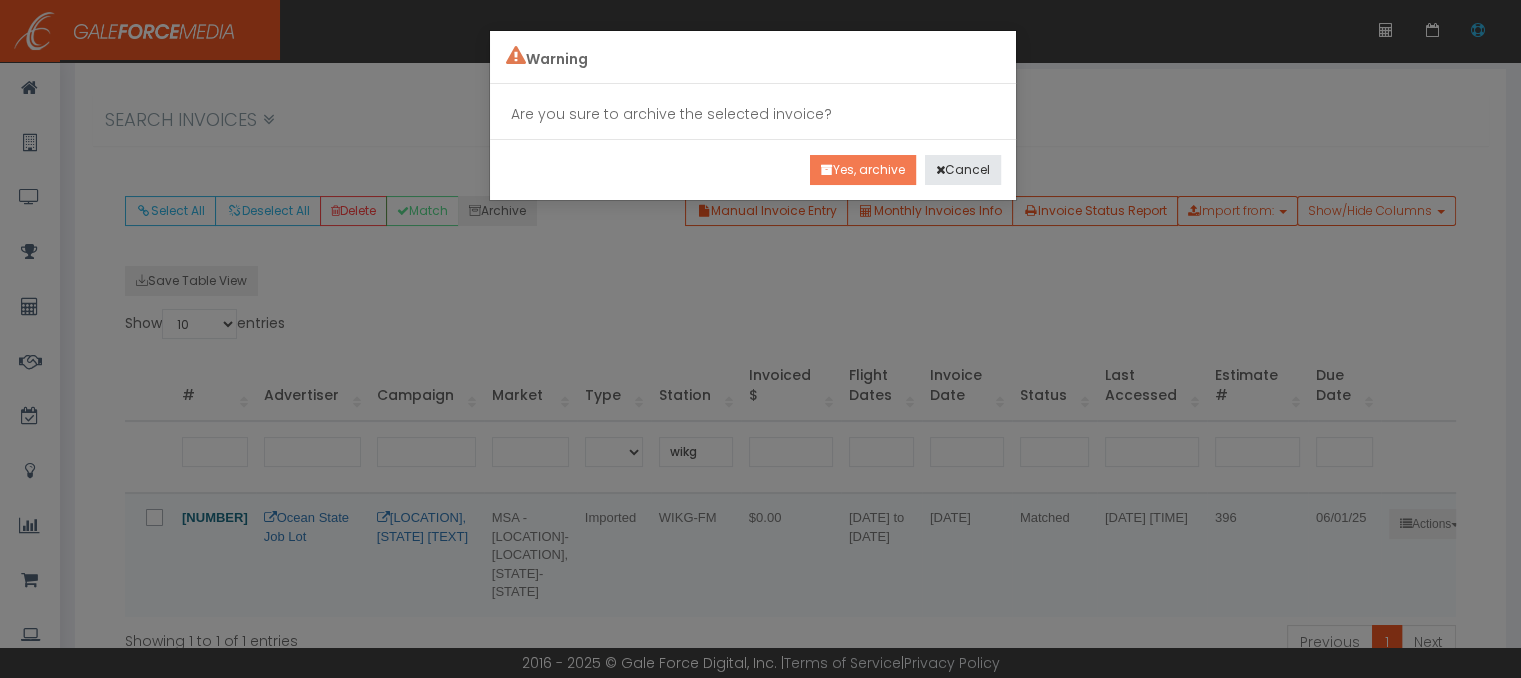 click on "Yes, archive" at bounding box center [863, 170] 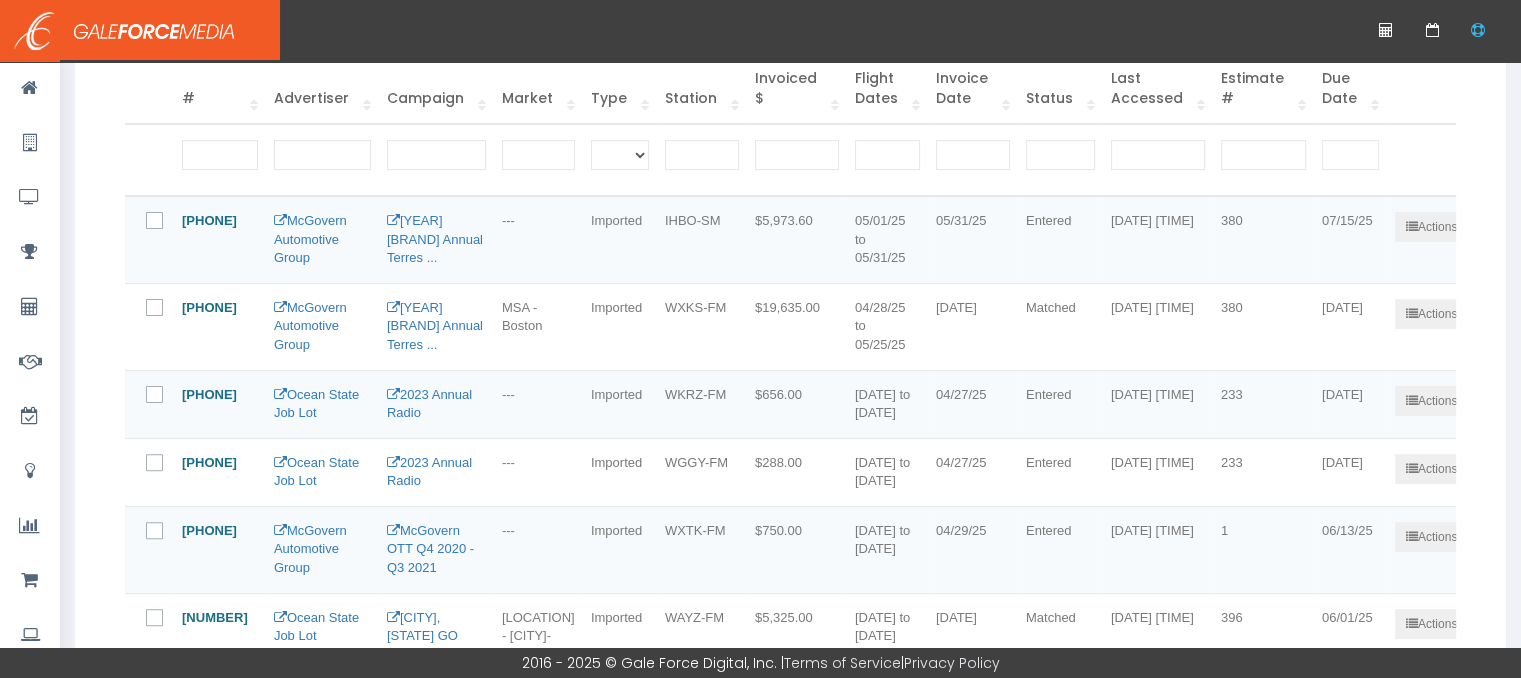 scroll, scrollTop: 500, scrollLeft: 0, axis: vertical 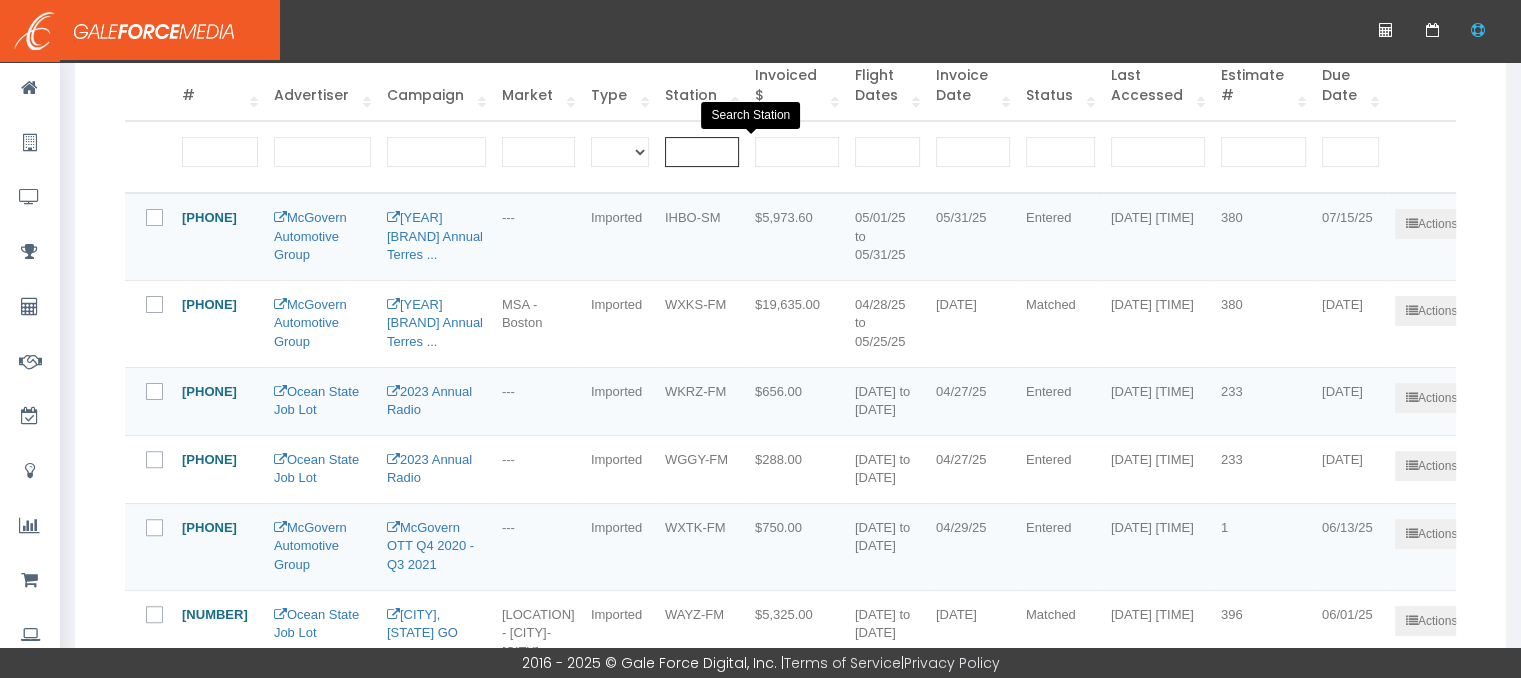 click at bounding box center [702, 152] 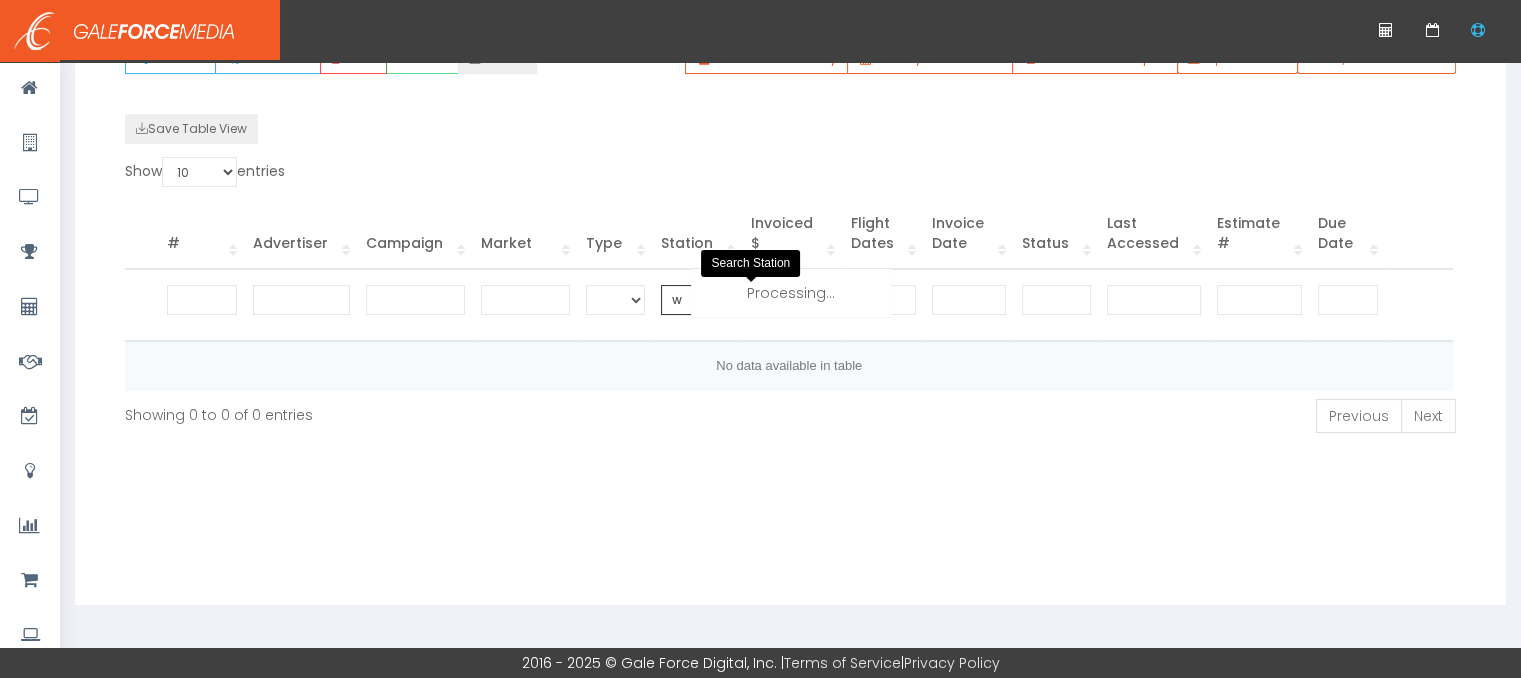scroll, scrollTop: 500, scrollLeft: 0, axis: vertical 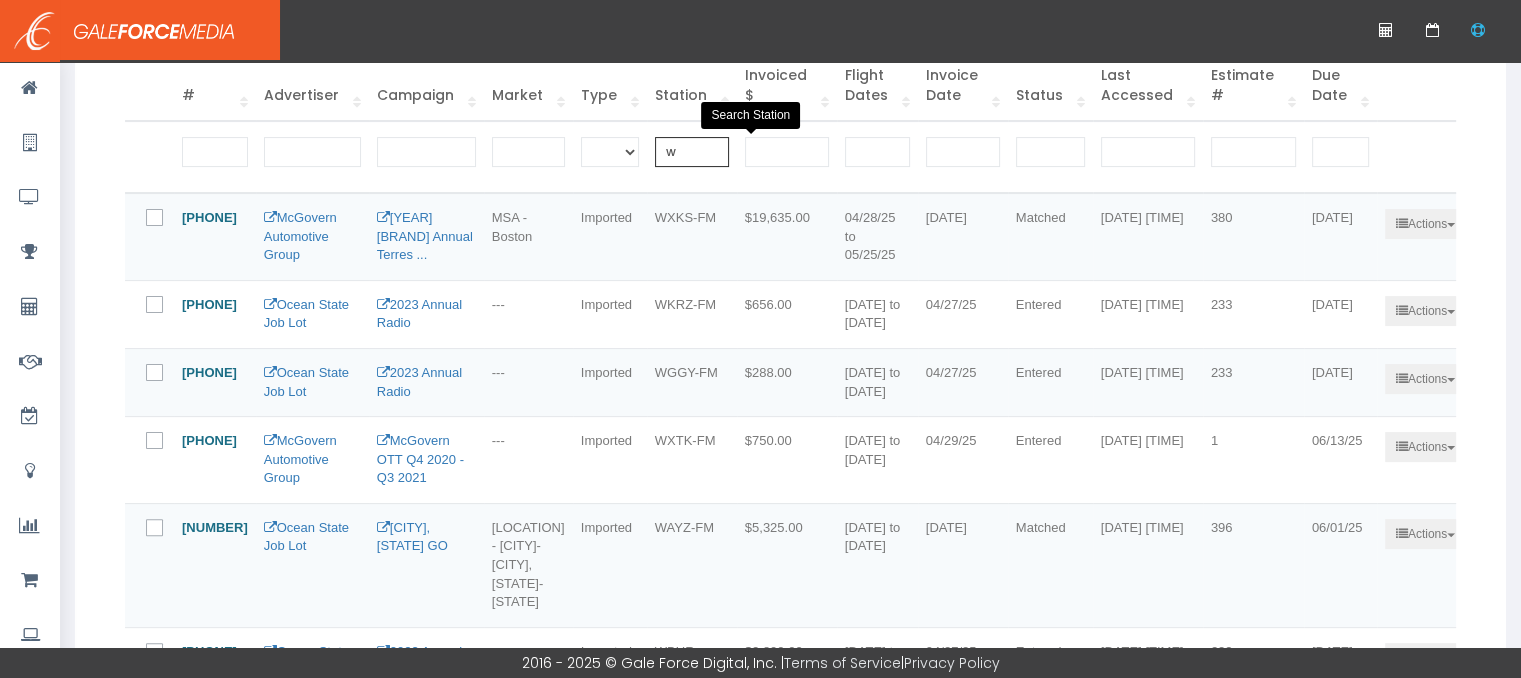 type on "w" 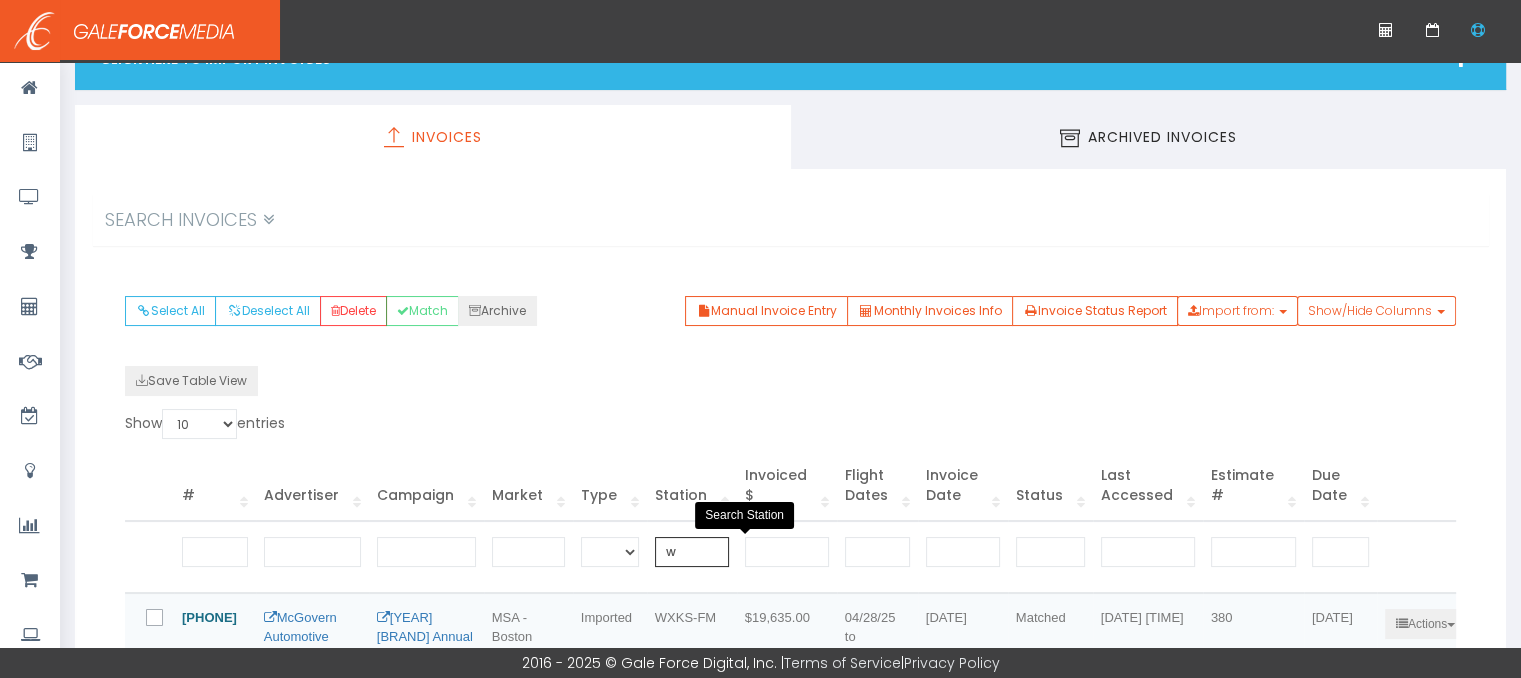 scroll, scrollTop: 0, scrollLeft: 0, axis: both 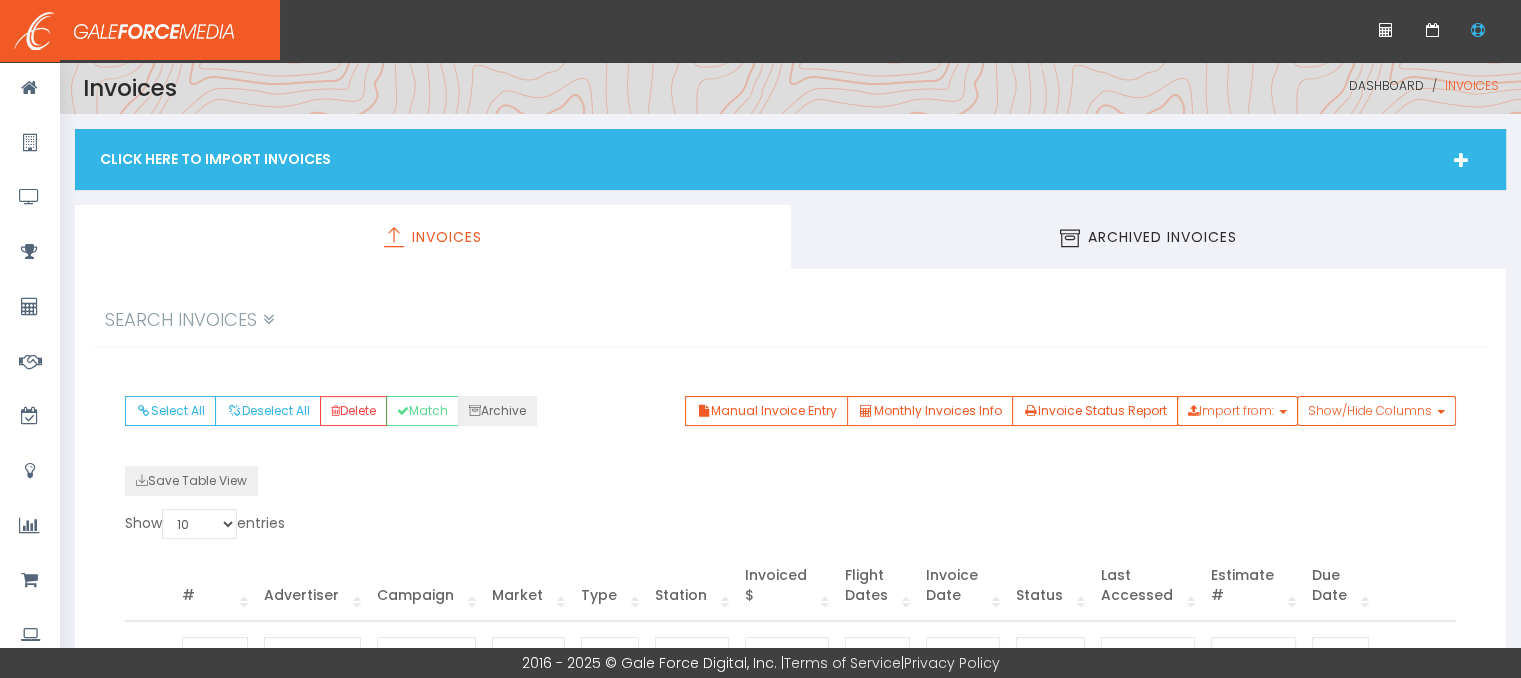 click on "Click Here To Import Invoices" at bounding box center [790, 159] 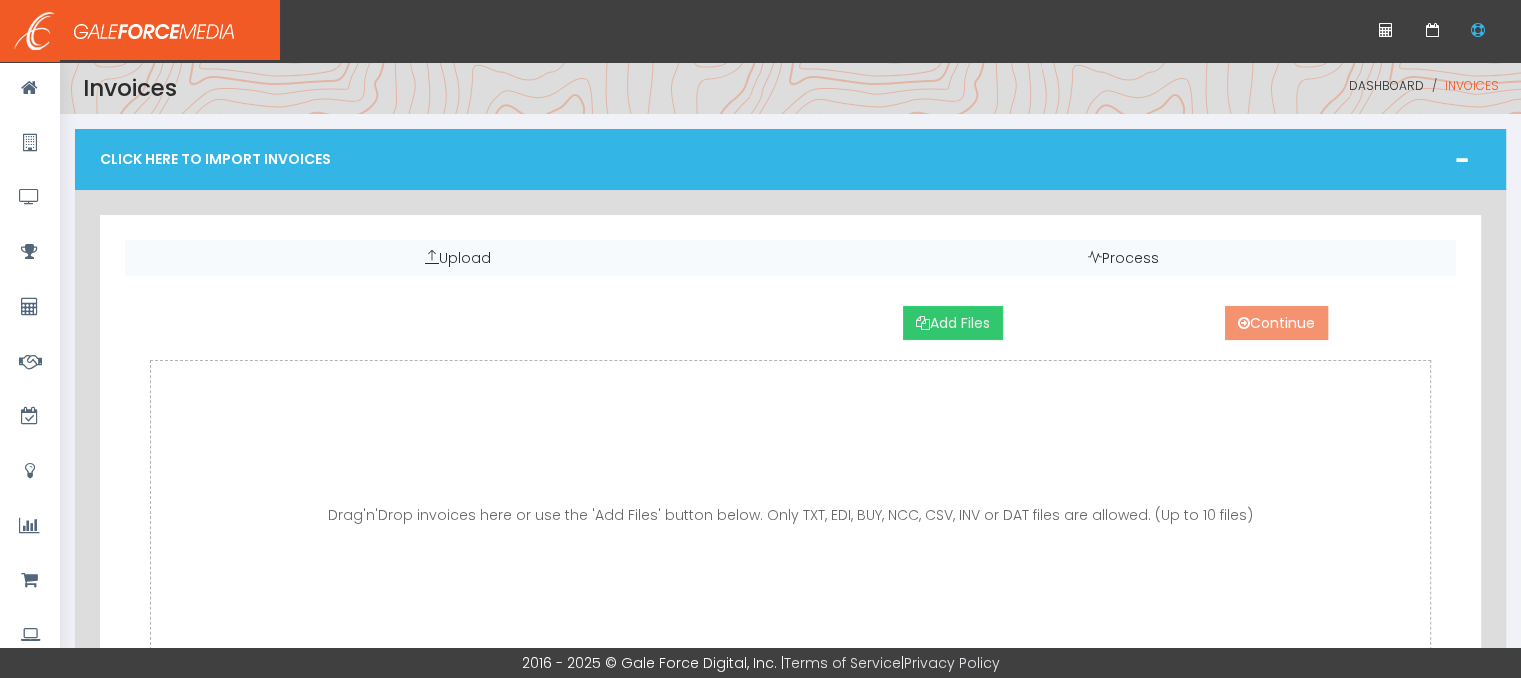 click on "Add Files" at bounding box center (953, 323) 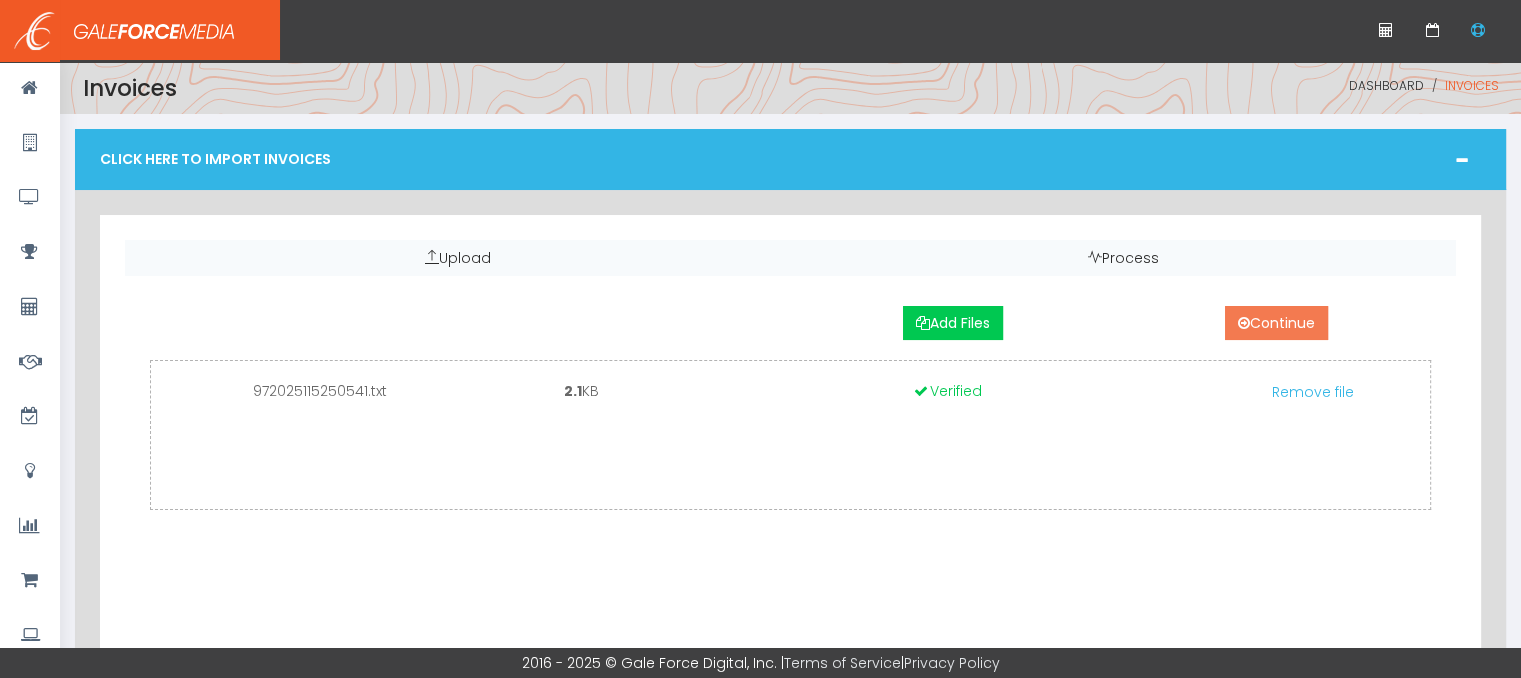 click on "Continue" at bounding box center [1276, 323] 